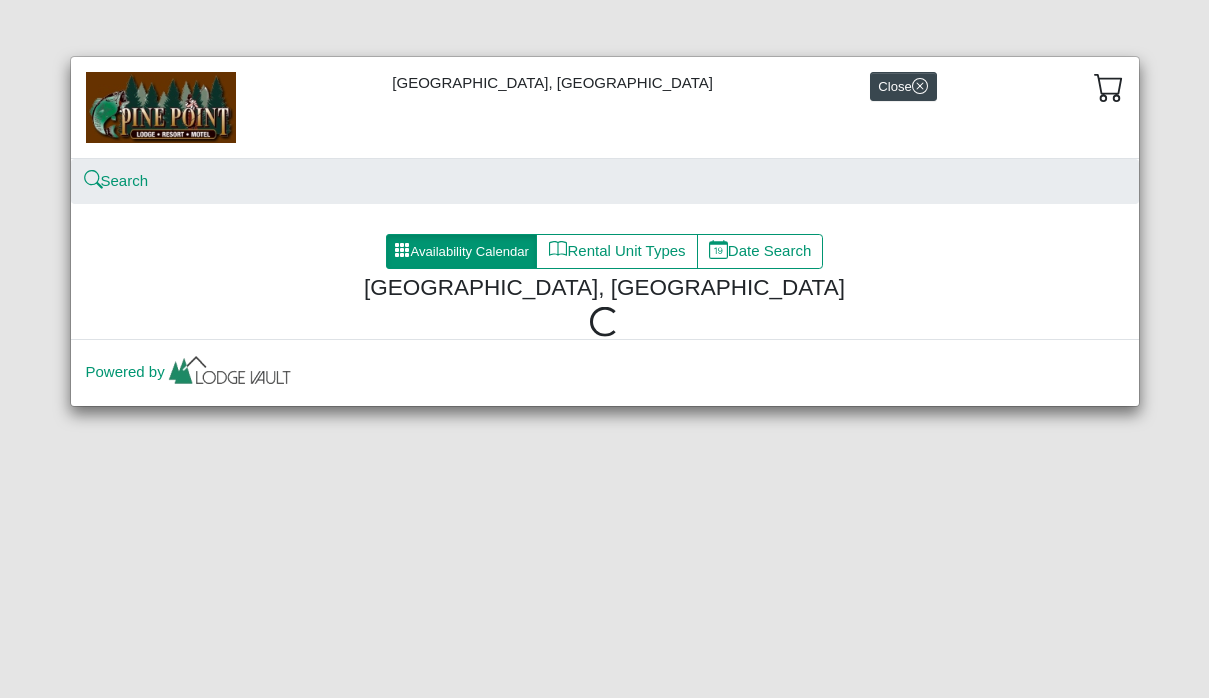 scroll, scrollTop: 0, scrollLeft: 0, axis: both 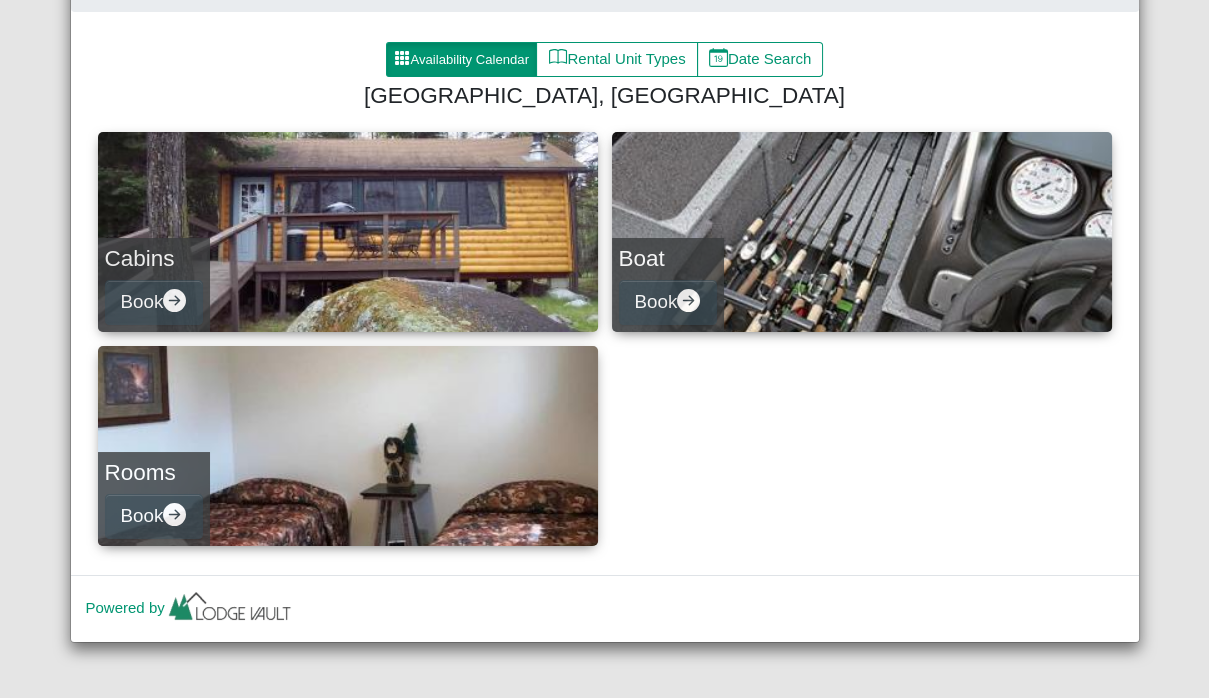 click on "Cabins" at bounding box center (154, 258) 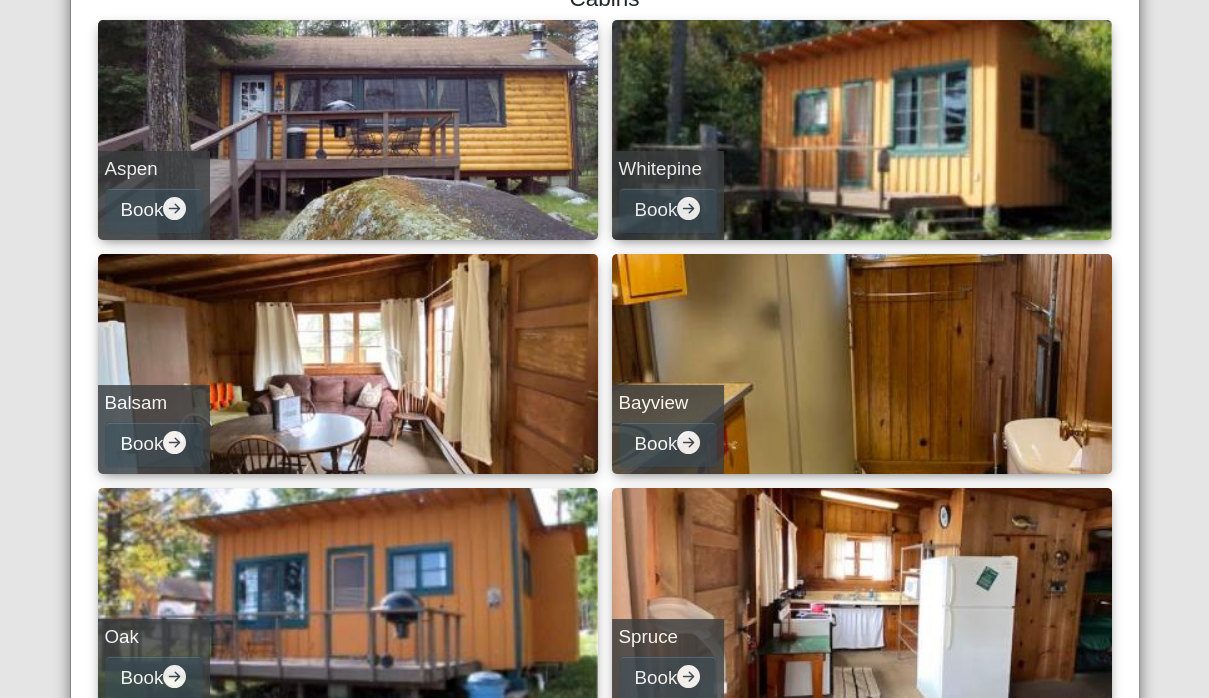 scroll, scrollTop: 0, scrollLeft: 0, axis: both 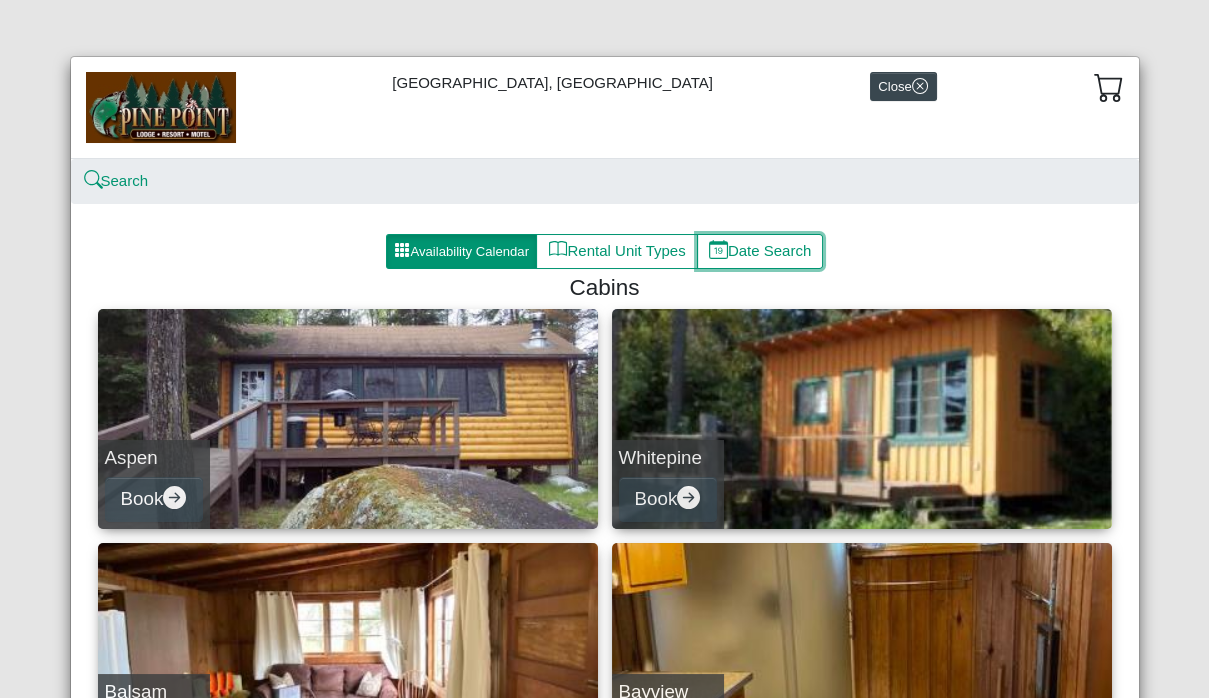 click on "Date Search" at bounding box center [760, 252] 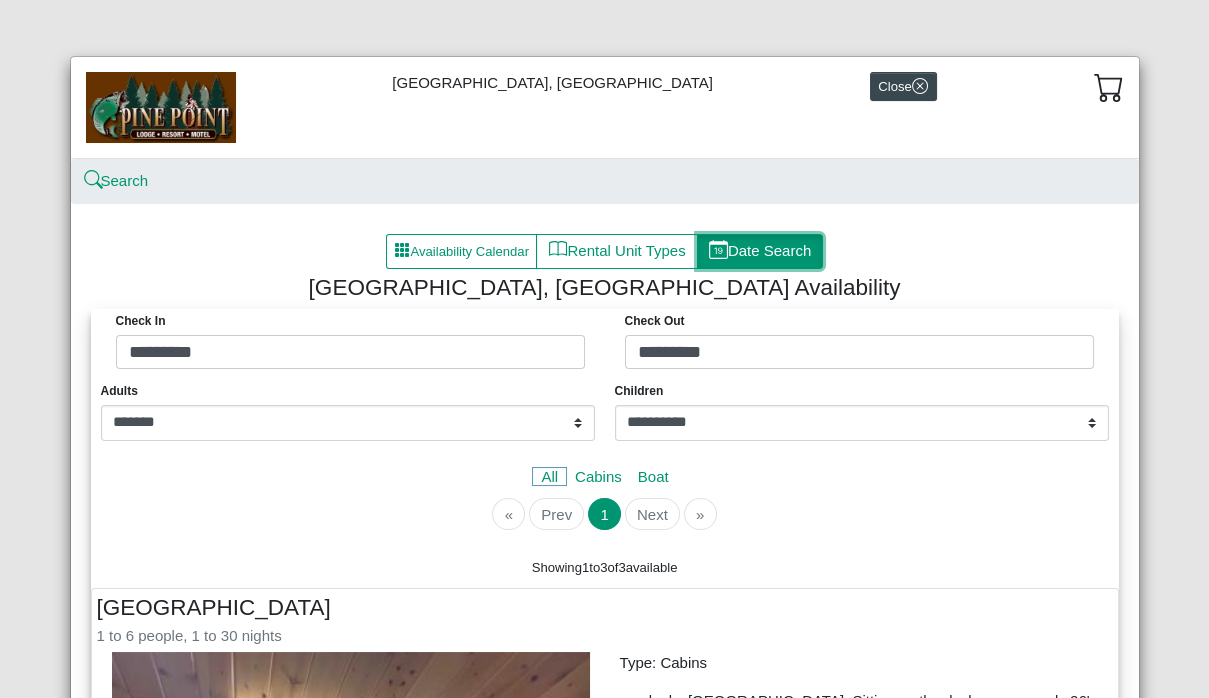 scroll, scrollTop: 207, scrollLeft: 0, axis: vertical 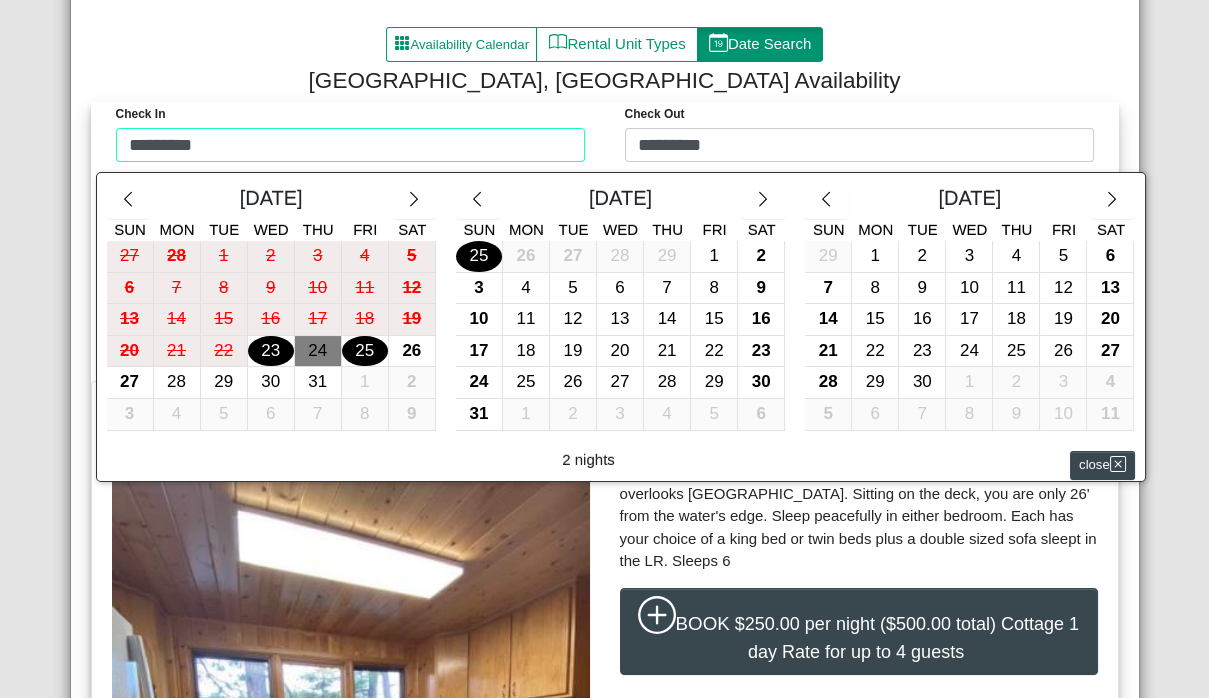 click on "Check in ********* Check Out *********  July 2025  Sun Mon Tue Wed Thu Fri Sat  27   28   1   2   3   4   5   6   7   8   9   10   11   12   13   14   15   16   17   18   19   20   21   22   23   24   25   26   27   28   29   30   31   1   2   3   4   5   6   7   8   9   August 2025  Sun Mon Tue Wed Thu Fri Sat  25   26   27   28   29   1   2   3   4   5   6   7   8   9   10   11   12   13   14   15   16   17   18   19   20   21   22   23   24   25   26   27   28   29   30   31   1   2   3   4   5   6   September 2025  Sun Mon Tue Wed Thu Fri Sat  29   1   2   3   4   5   6   7   8   9   10   11   12   13   14   15   16   17   18   19   20   21   22   23   24   25   26   27   28   29   30   1   2   3   4   5   6   7   8   9   10   11  2 nights close" at bounding box center [605, 137] 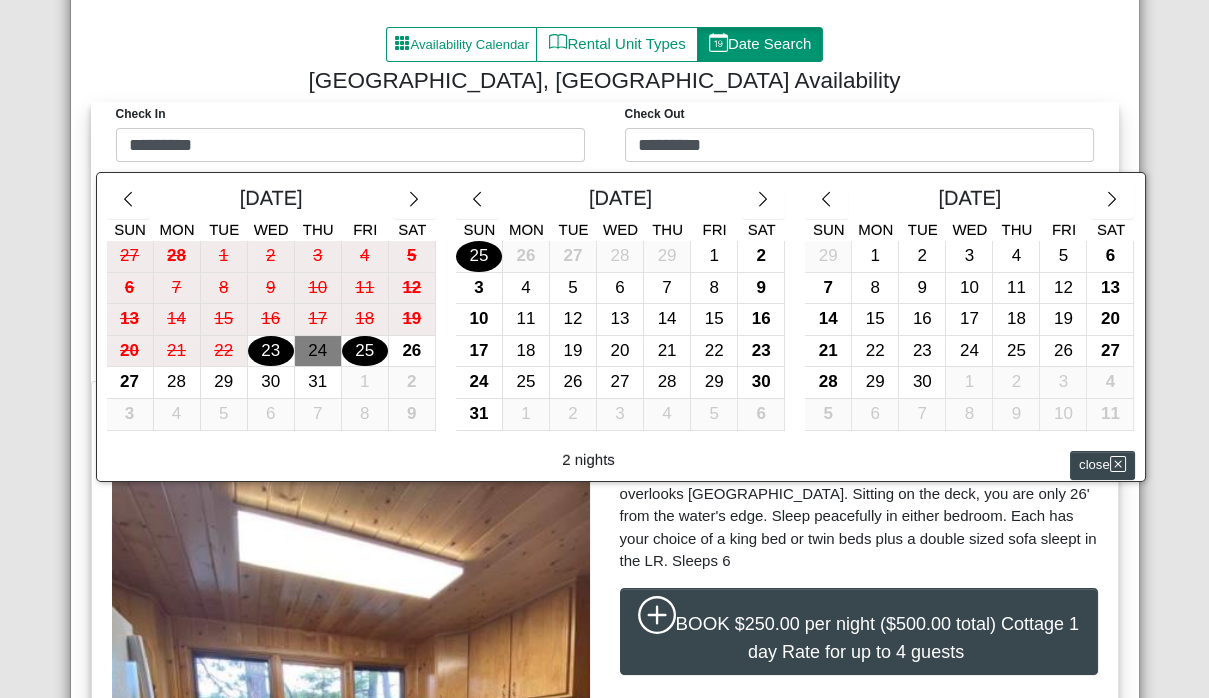 click on "9" at bounding box center (761, 288) 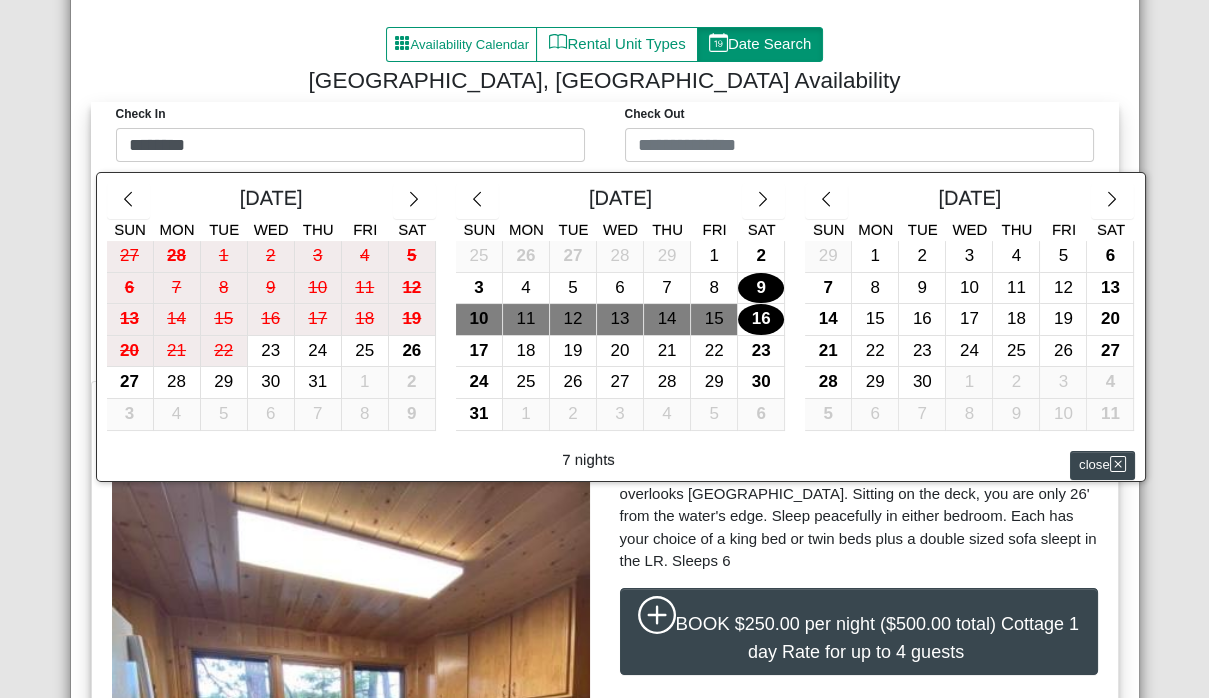 click on "16" at bounding box center [761, 319] 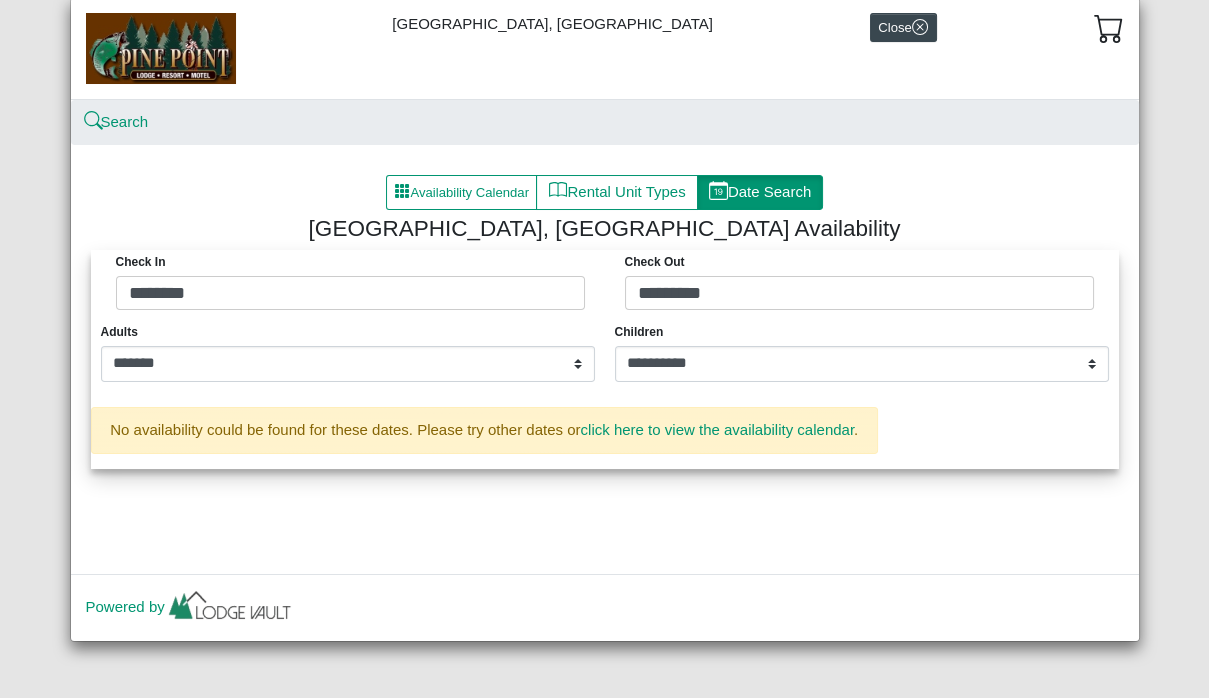 scroll, scrollTop: 58, scrollLeft: 0, axis: vertical 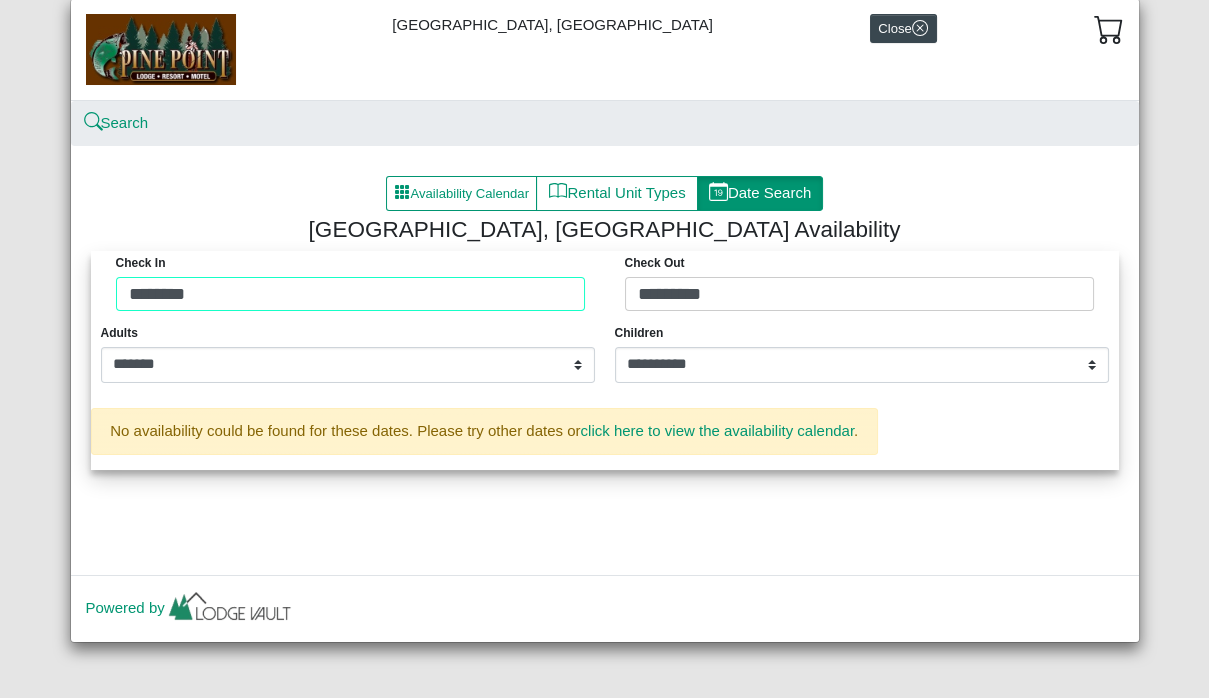 click on "Check in ******** Check Out *********" at bounding box center [605, 286] 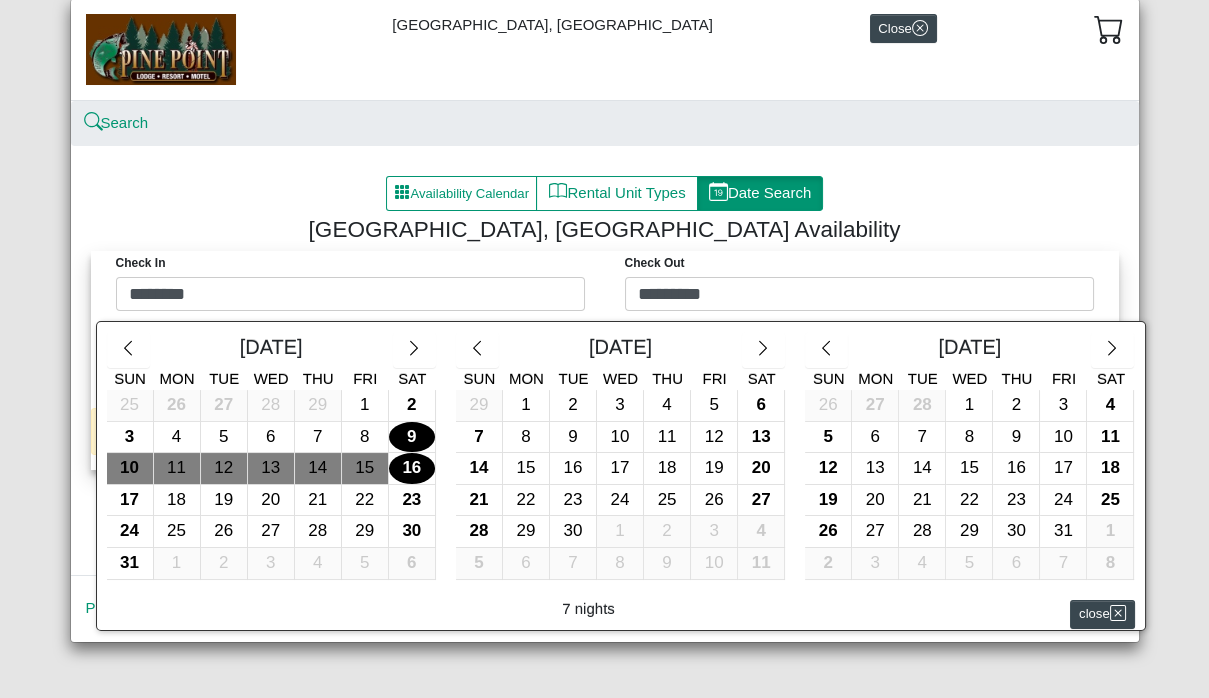 click on "23" at bounding box center (412, 500) 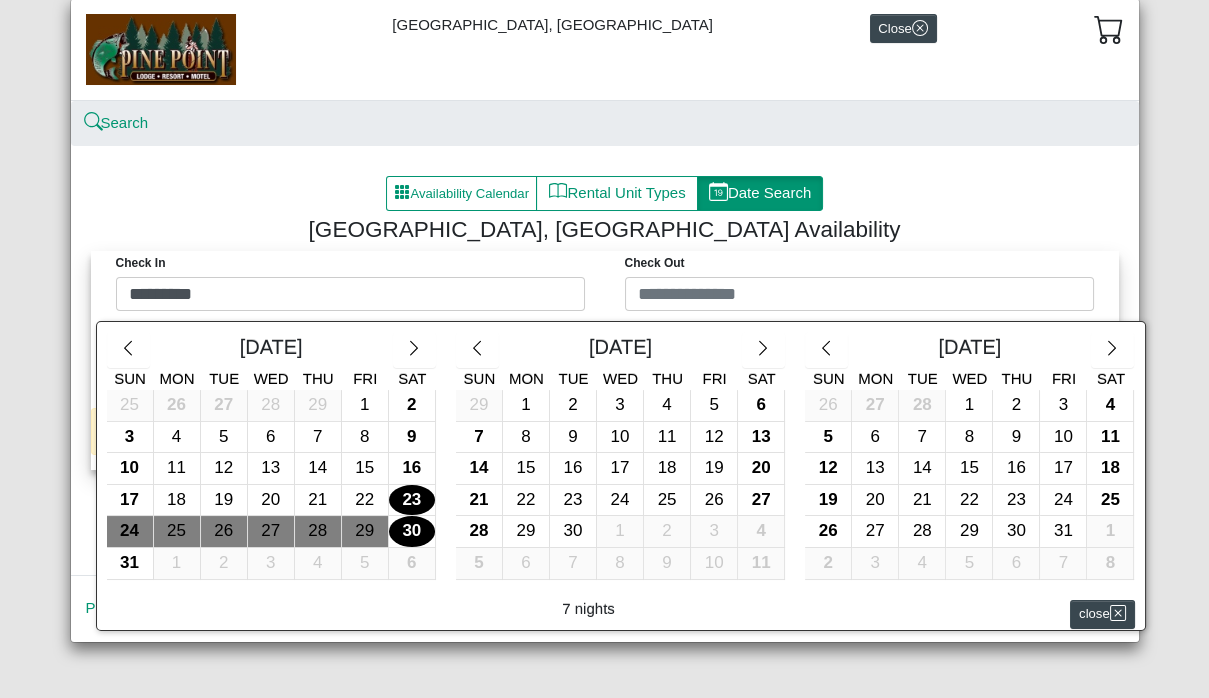click on "30" at bounding box center (412, 531) 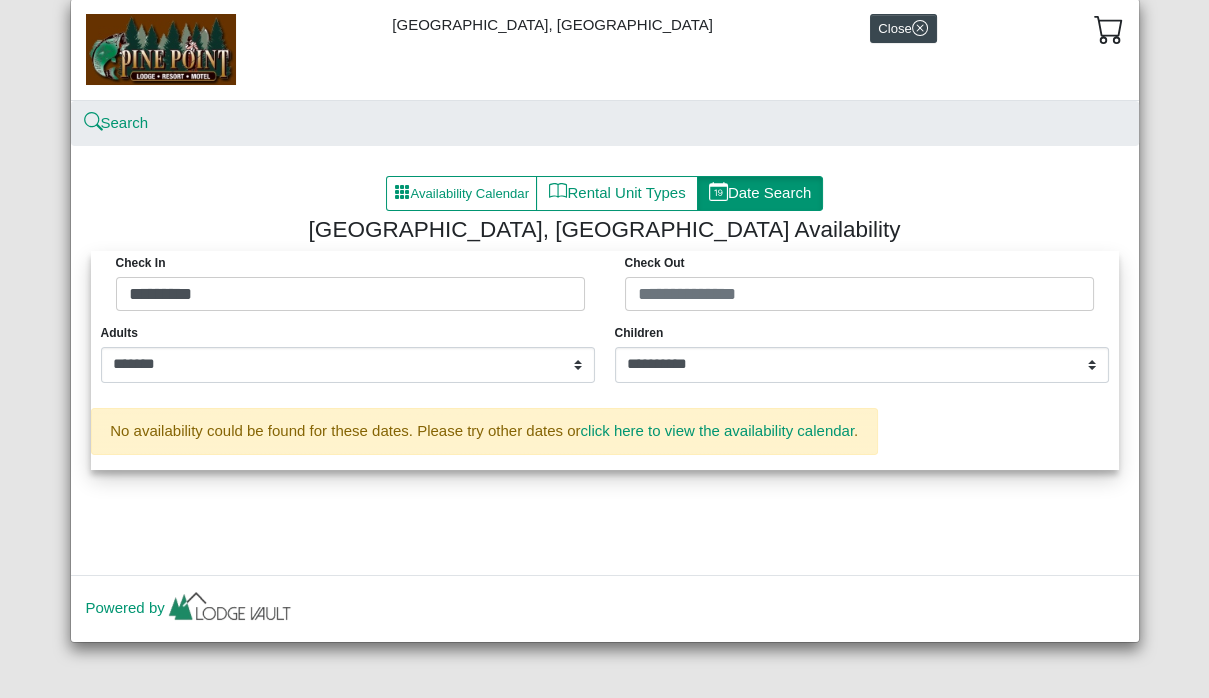type on "*********" 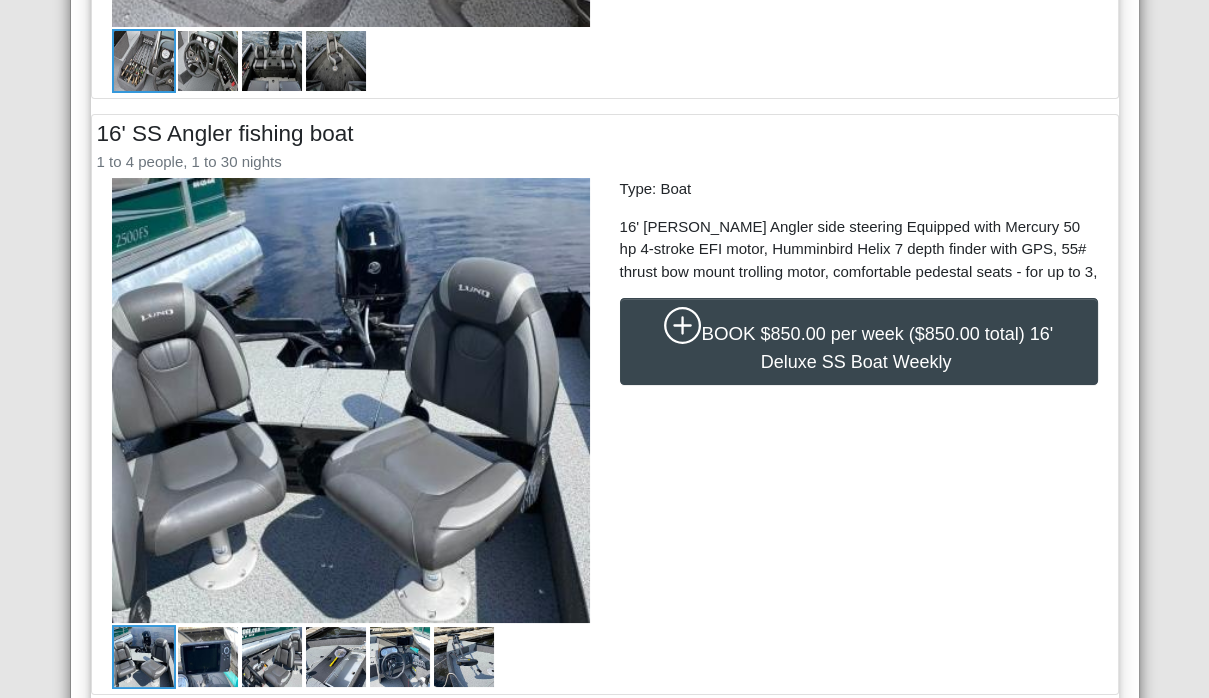 scroll, scrollTop: 1717, scrollLeft: 0, axis: vertical 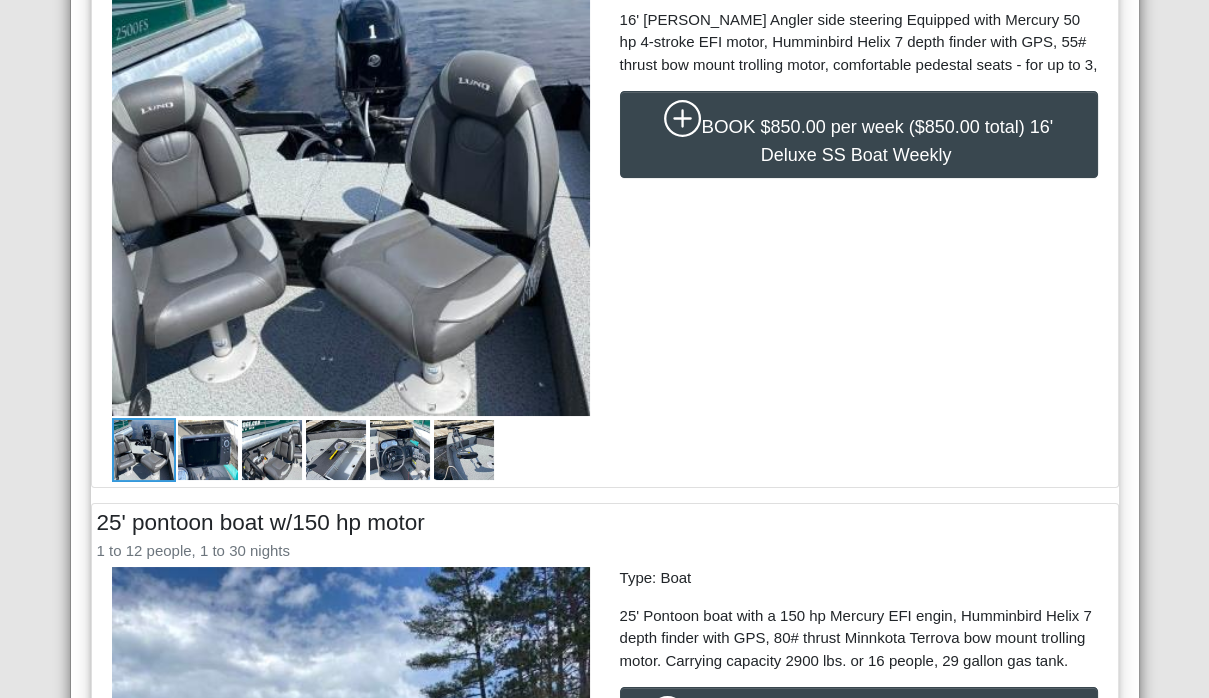 click at bounding box center (208, 450) 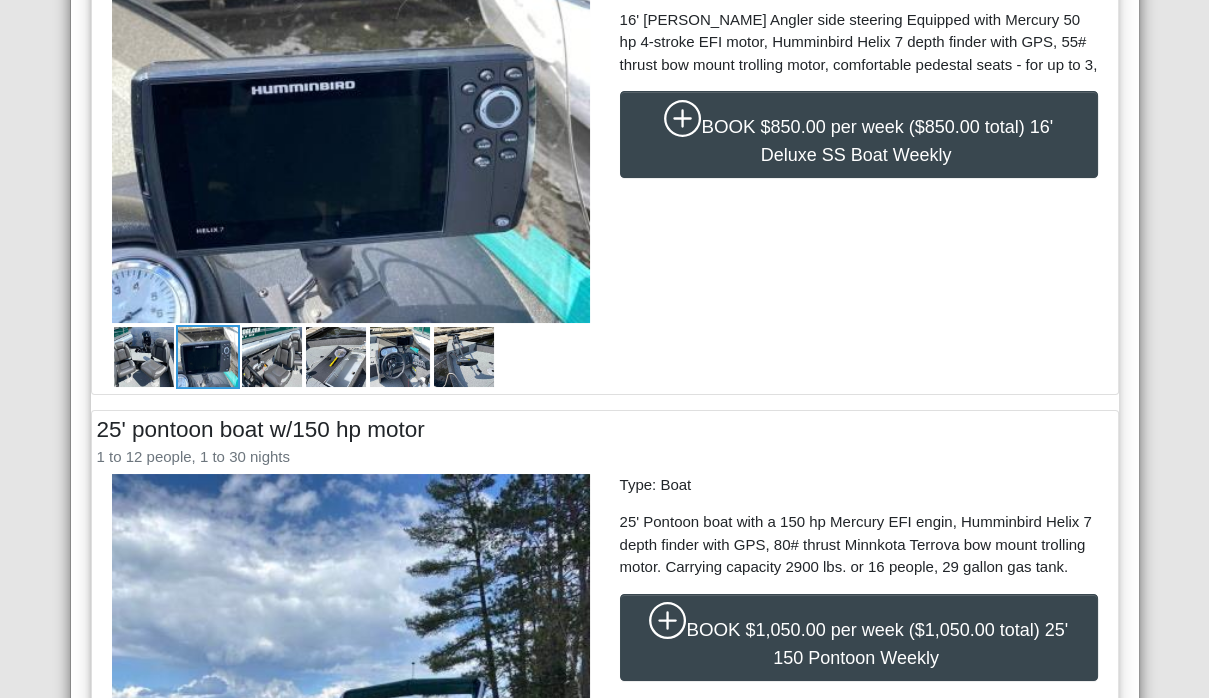 click at bounding box center [272, 357] 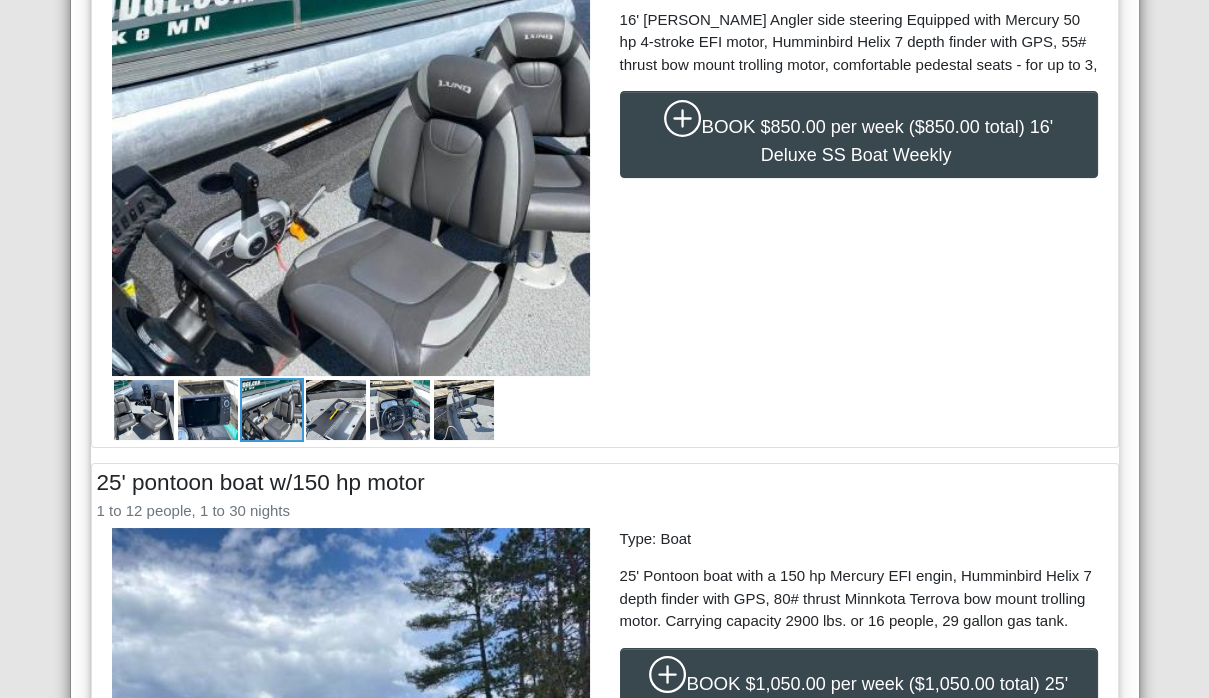 click at bounding box center (400, 410) 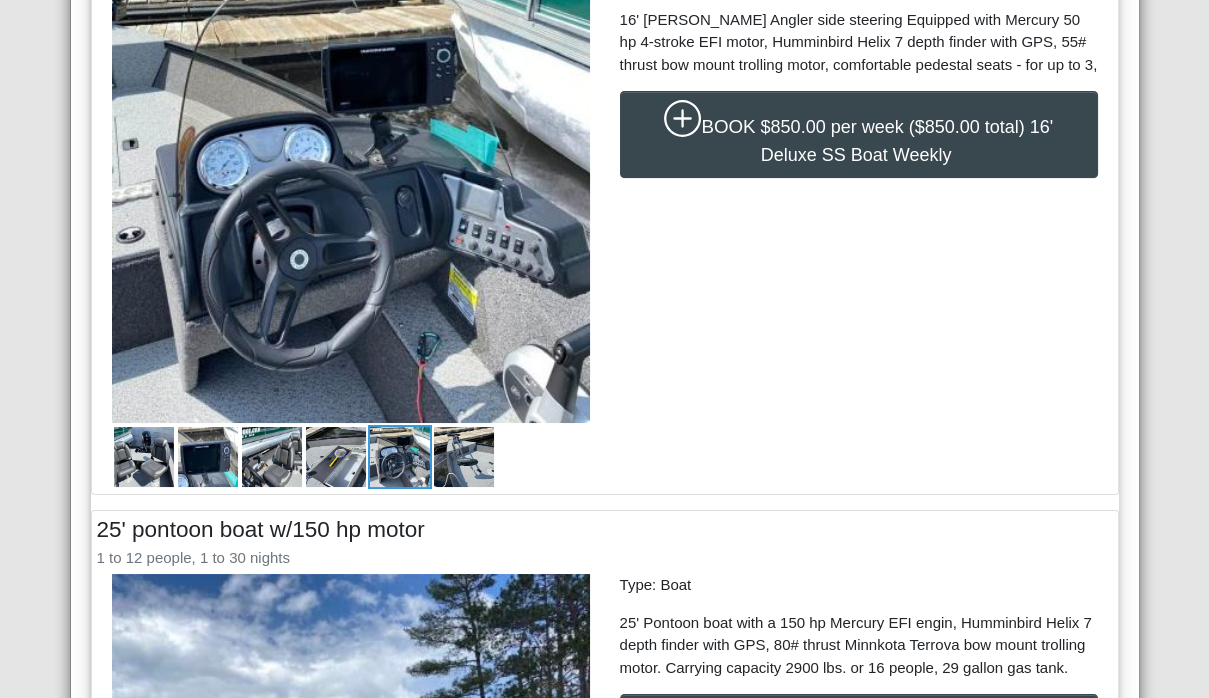 click at bounding box center (464, 457) 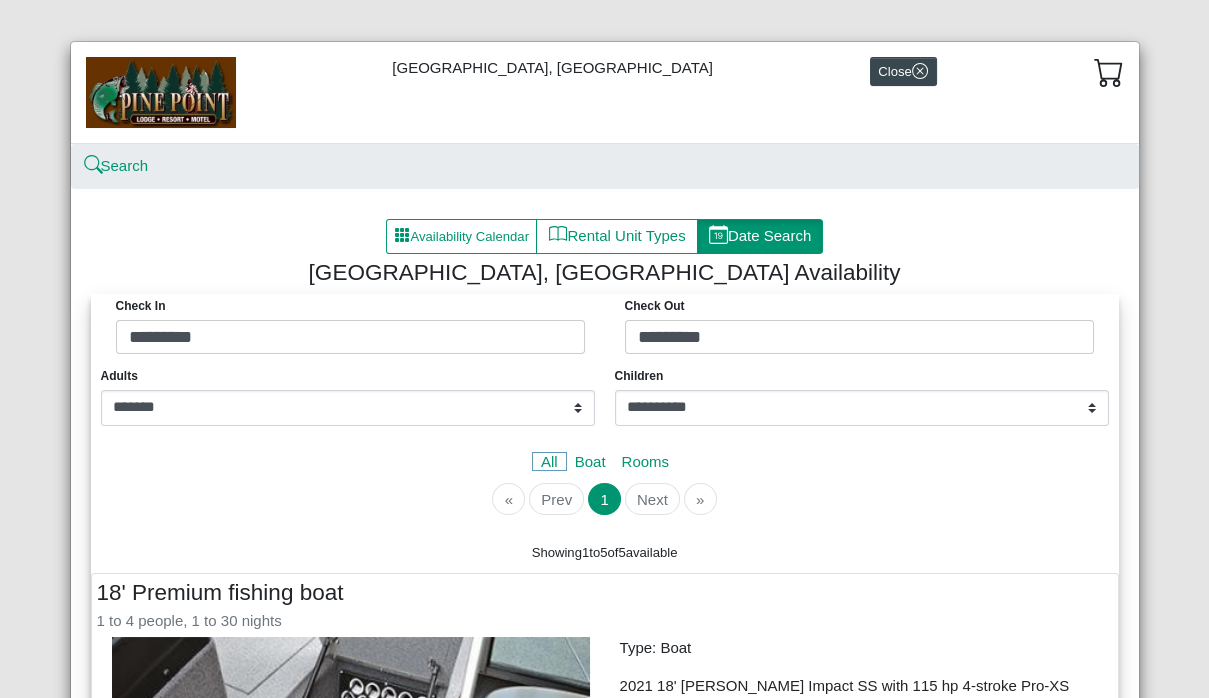 scroll, scrollTop: 0, scrollLeft: 0, axis: both 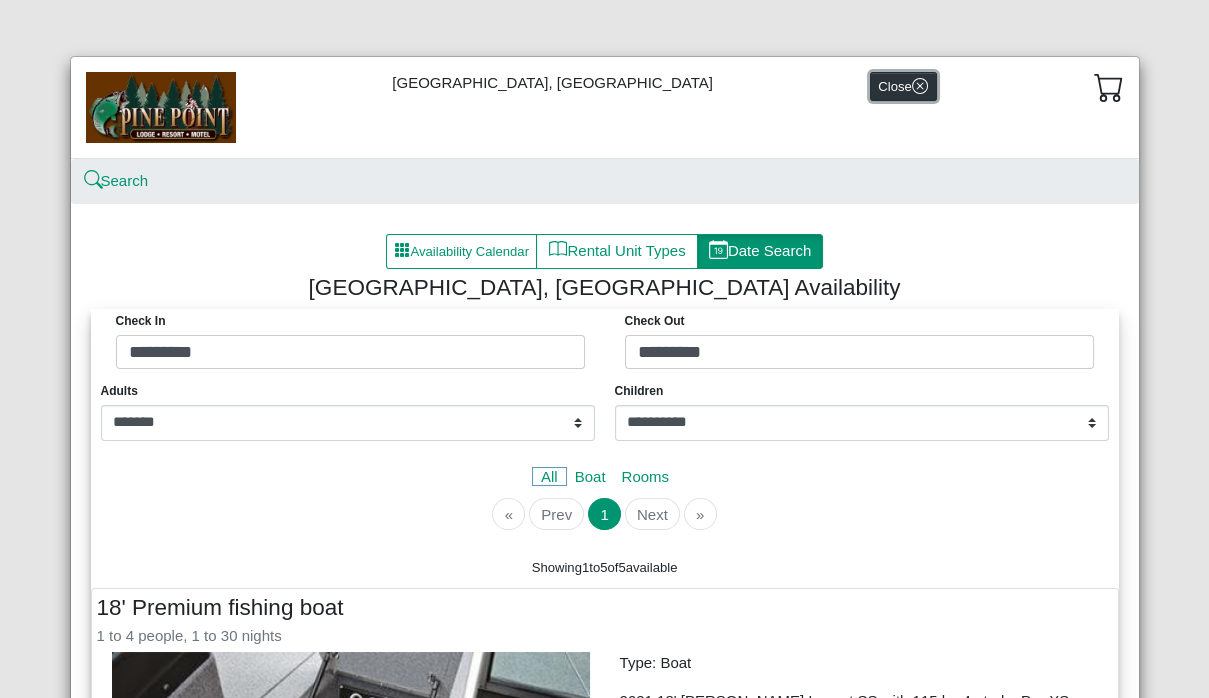 click on "Close" at bounding box center (903, 86) 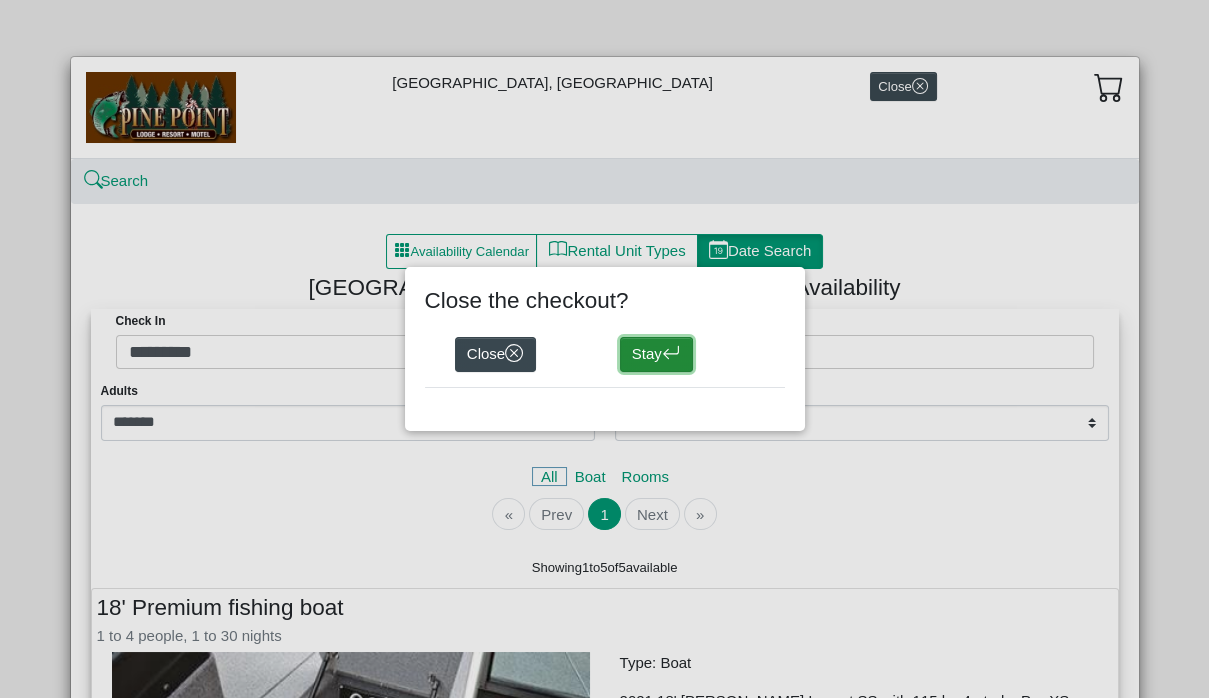 click on "Stay" at bounding box center [656, 355] 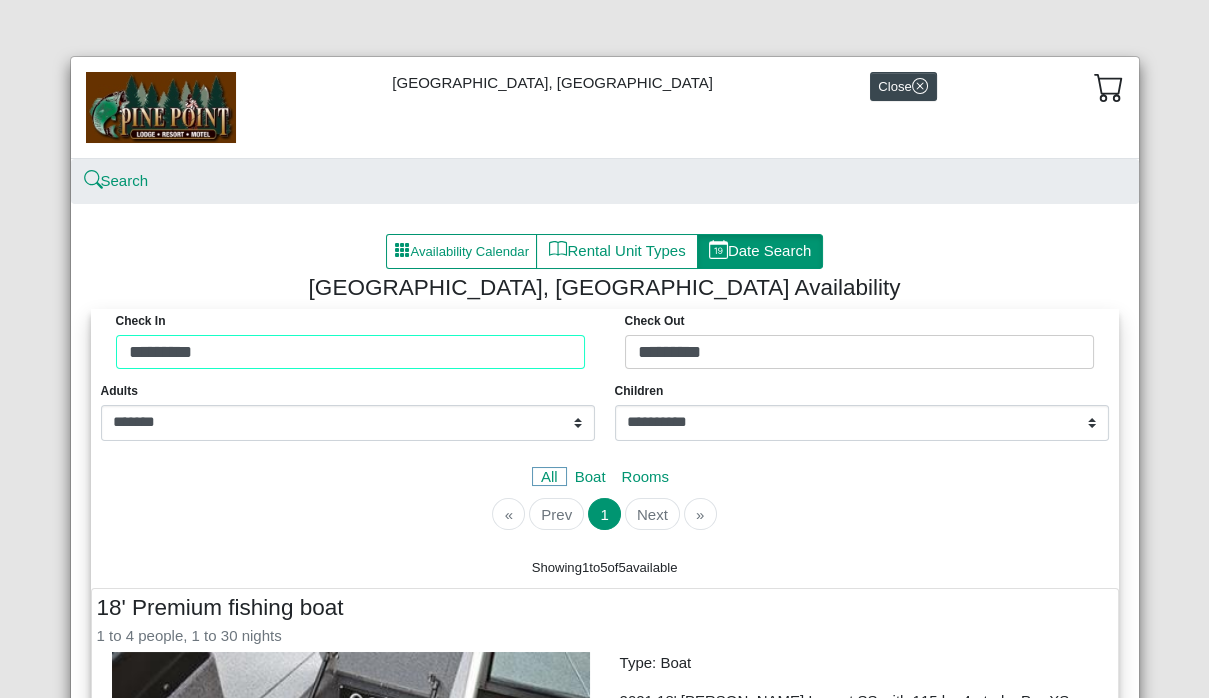 click on "Check in ********* Check Out *********" at bounding box center (605, 344) 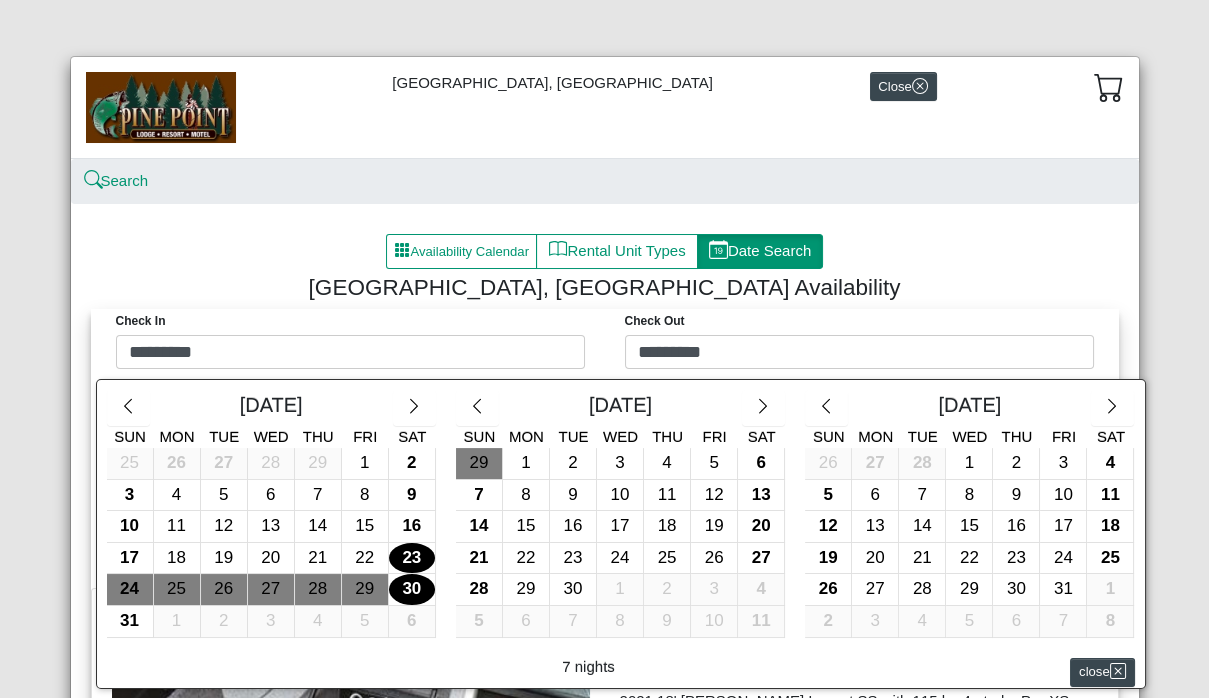 click on "16" at bounding box center [412, 526] 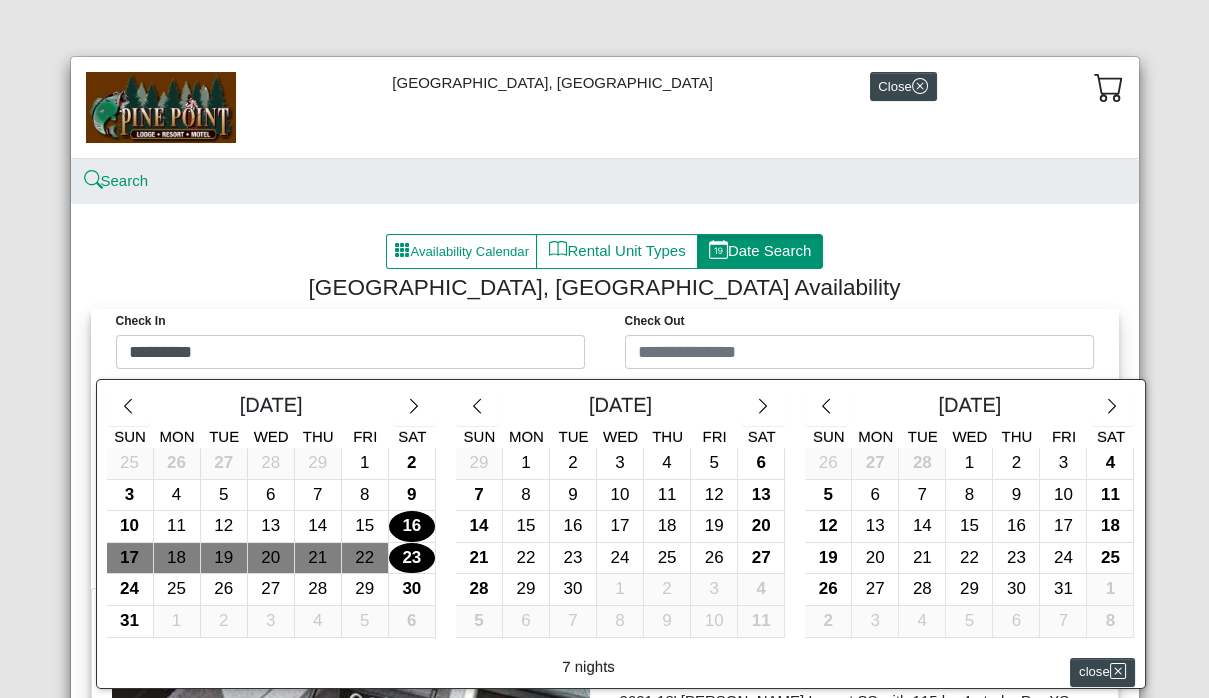 click on "23" at bounding box center (412, 558) 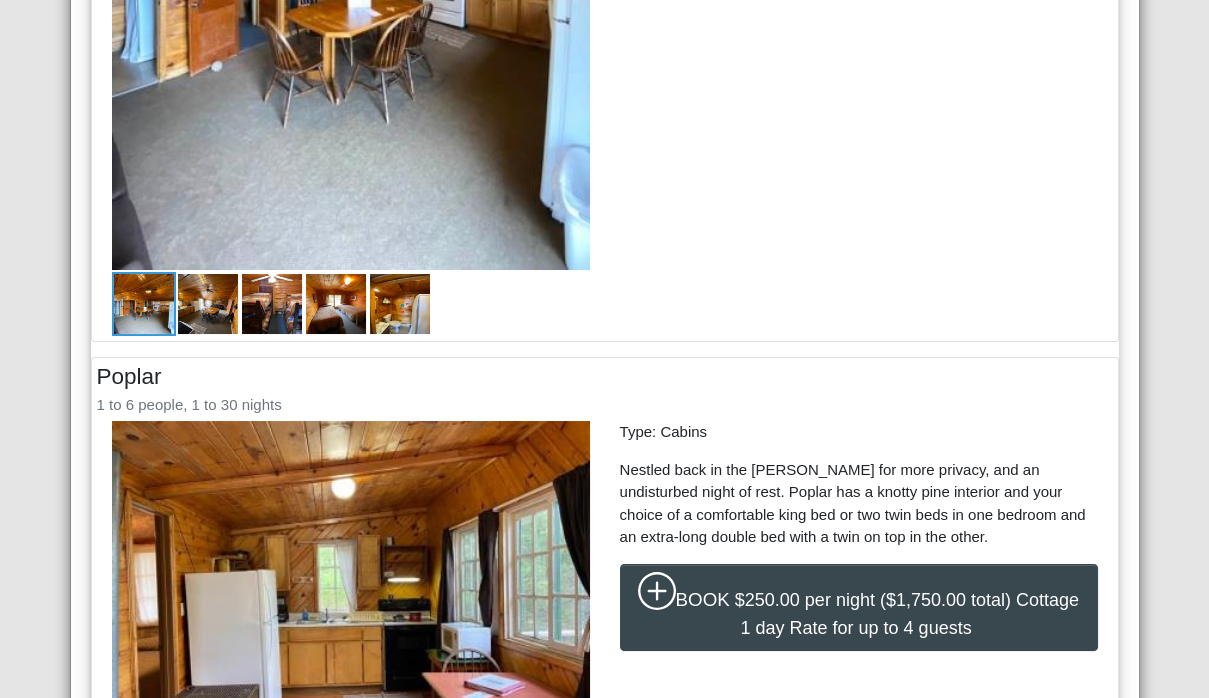 scroll, scrollTop: 1434, scrollLeft: 0, axis: vertical 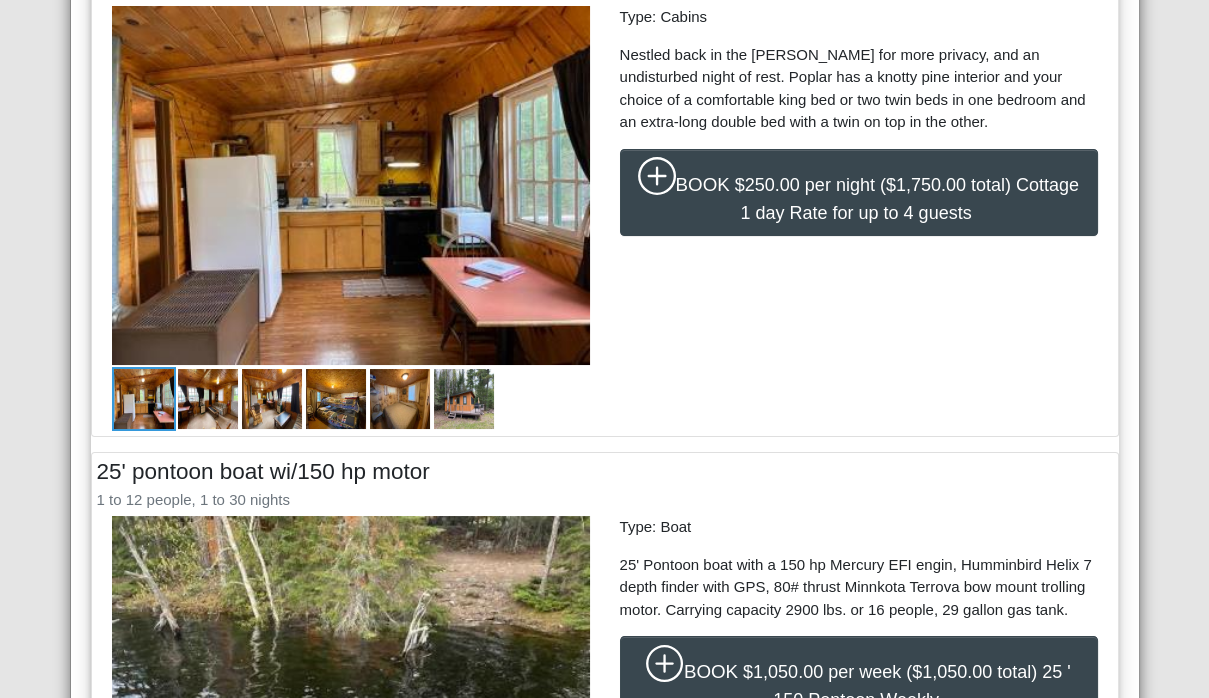 click at bounding box center (464, 399) 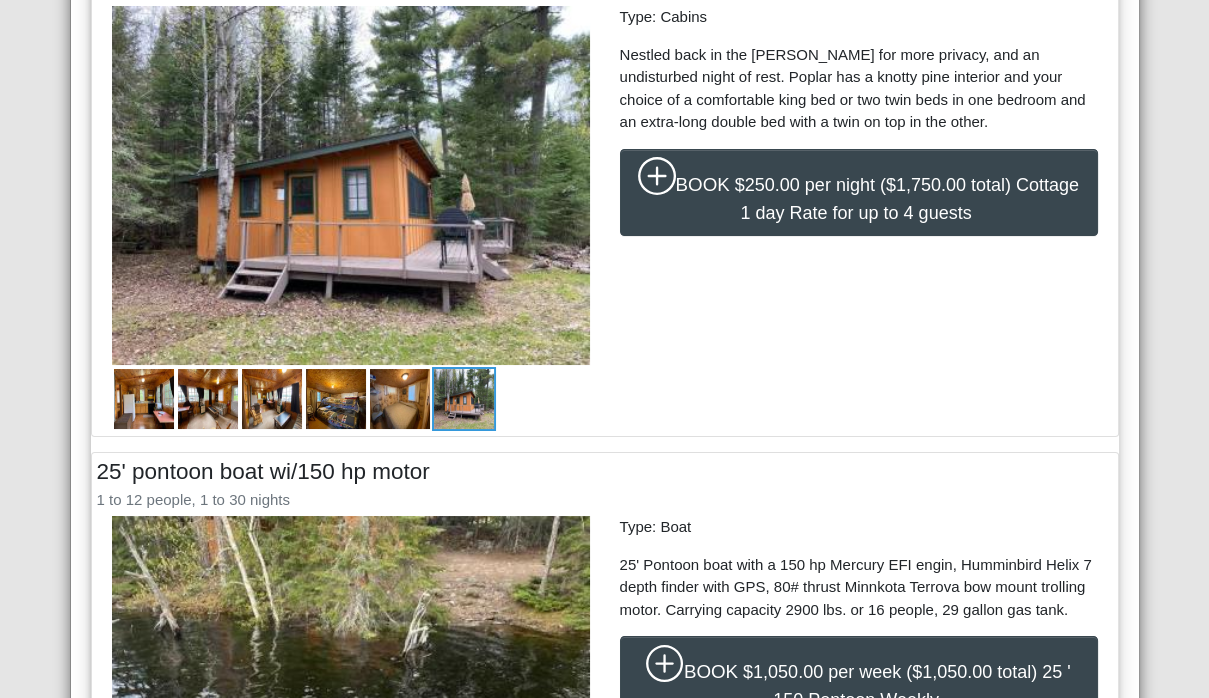click at bounding box center (400, 399) 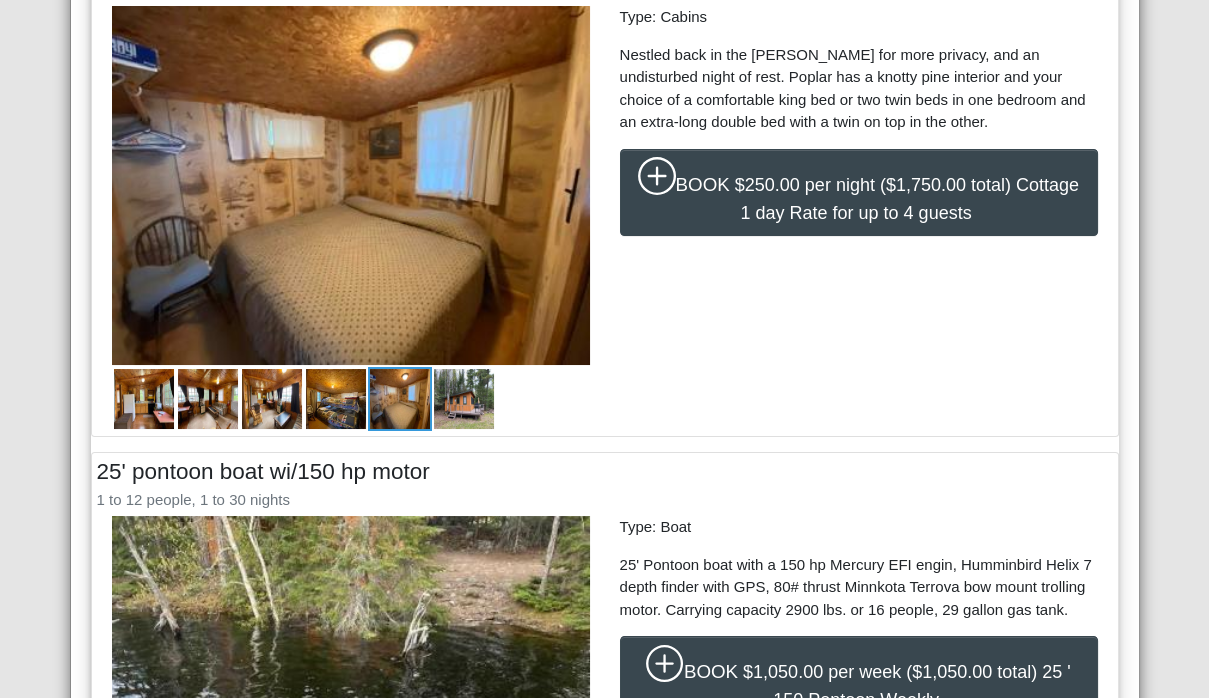 click at bounding box center (336, 399) 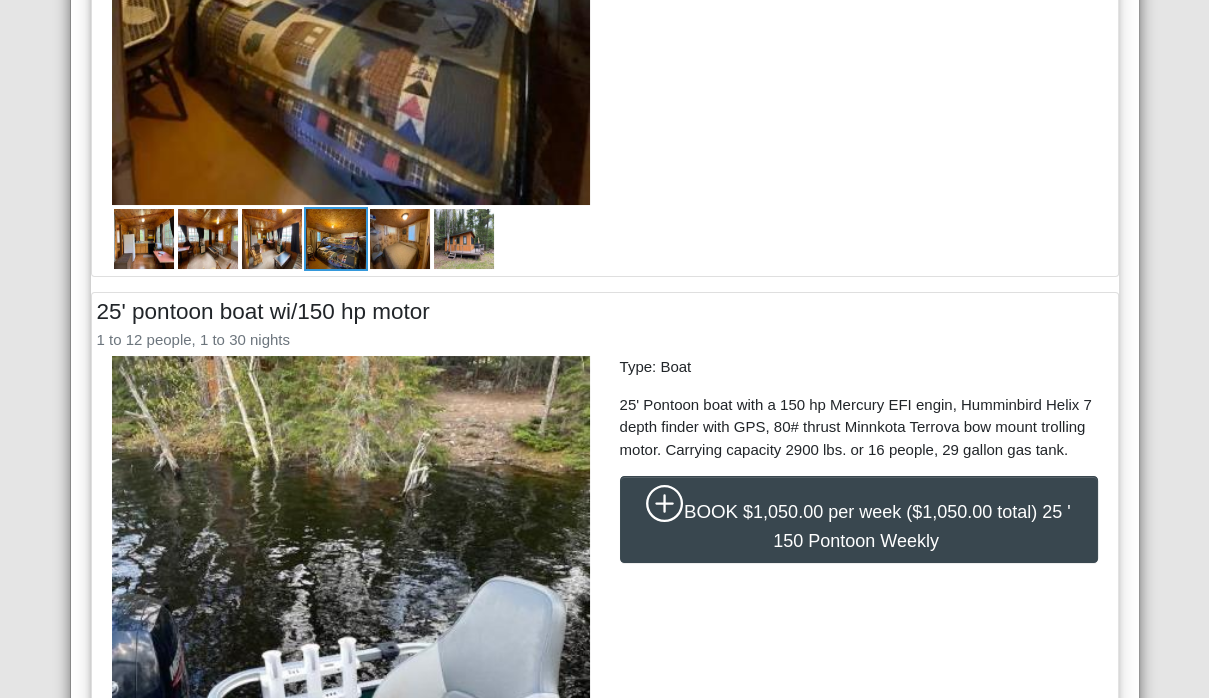 scroll, scrollTop: 2056, scrollLeft: 0, axis: vertical 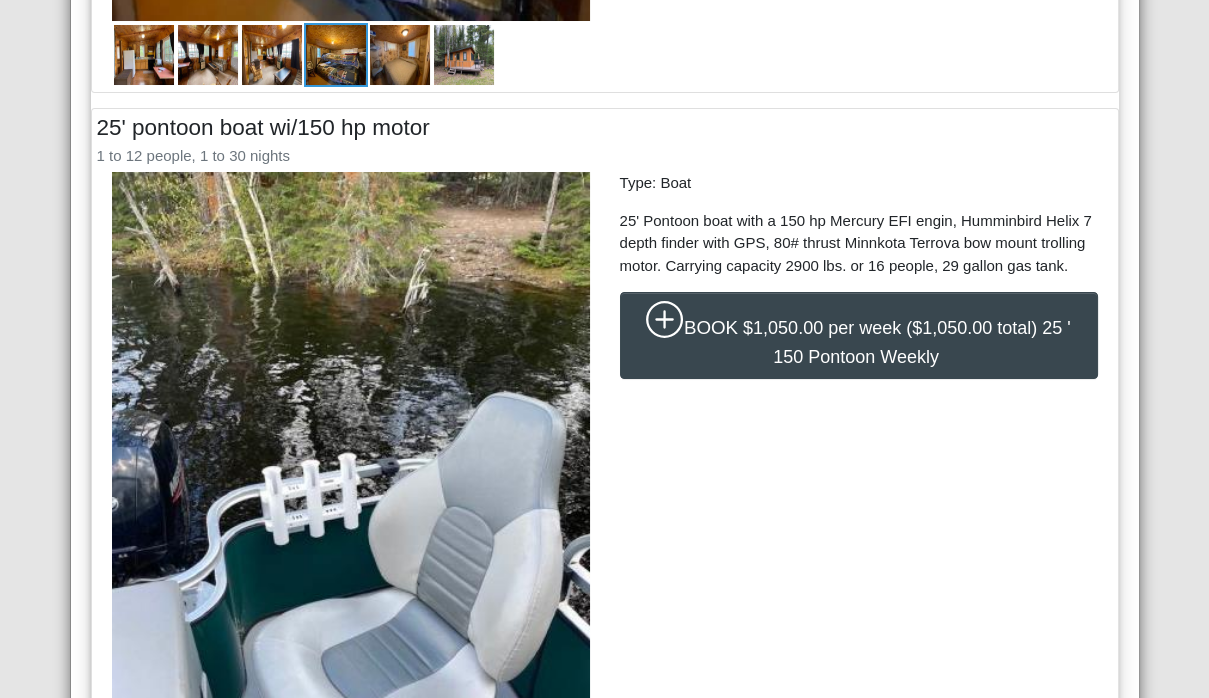 click at bounding box center (400, 55) 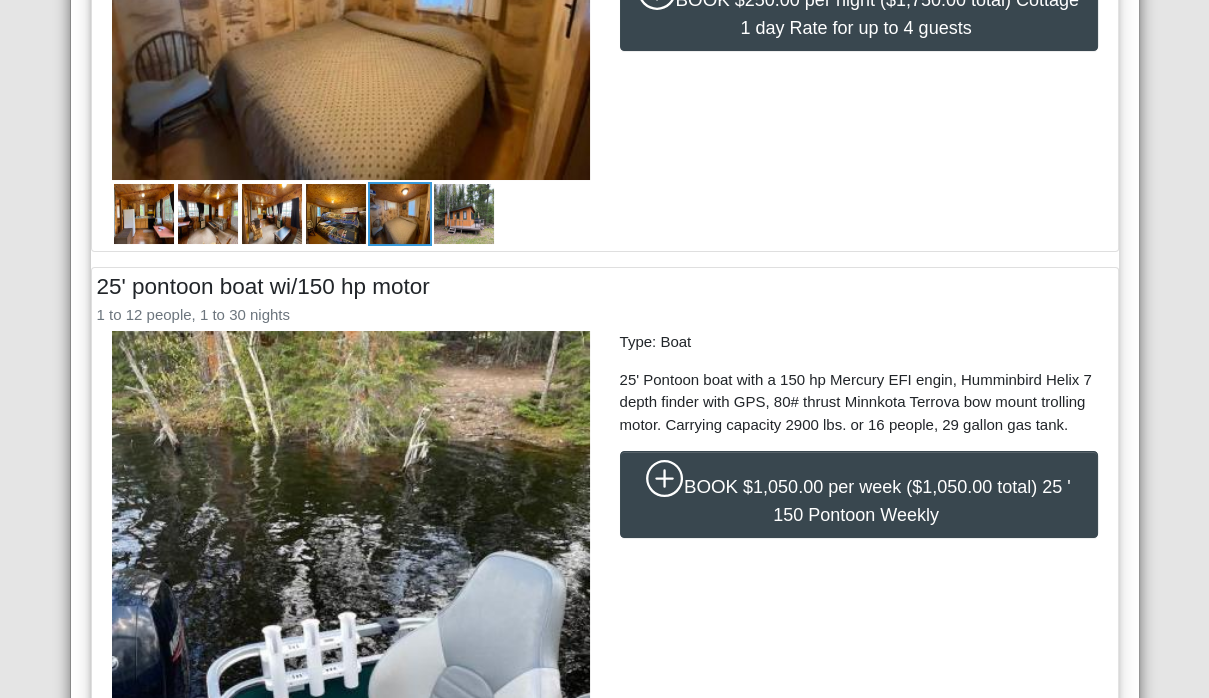scroll, scrollTop: 1434, scrollLeft: 0, axis: vertical 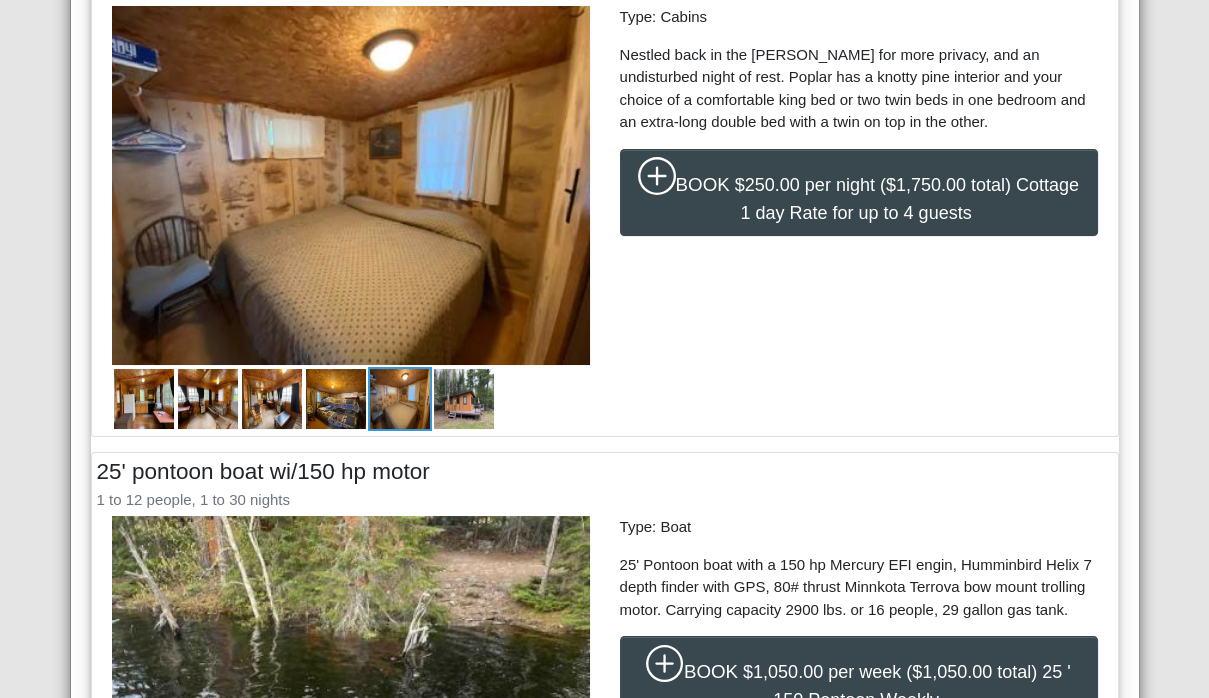 click at bounding box center [144, 399] 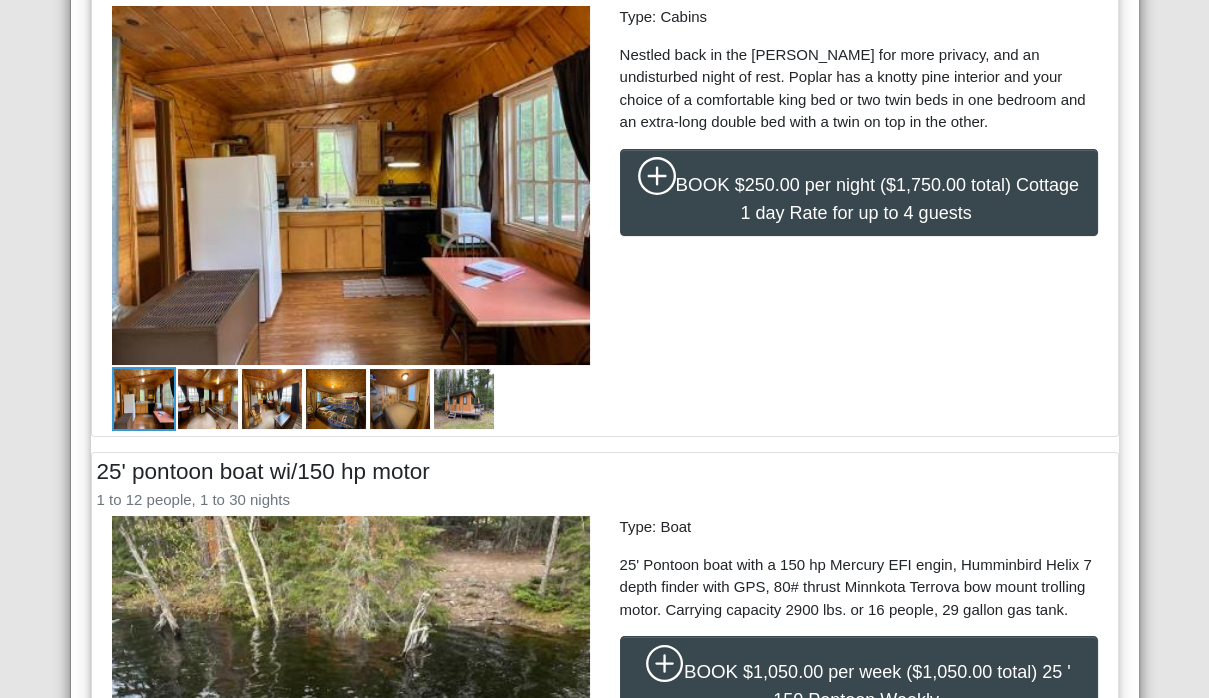 click at bounding box center (208, 399) 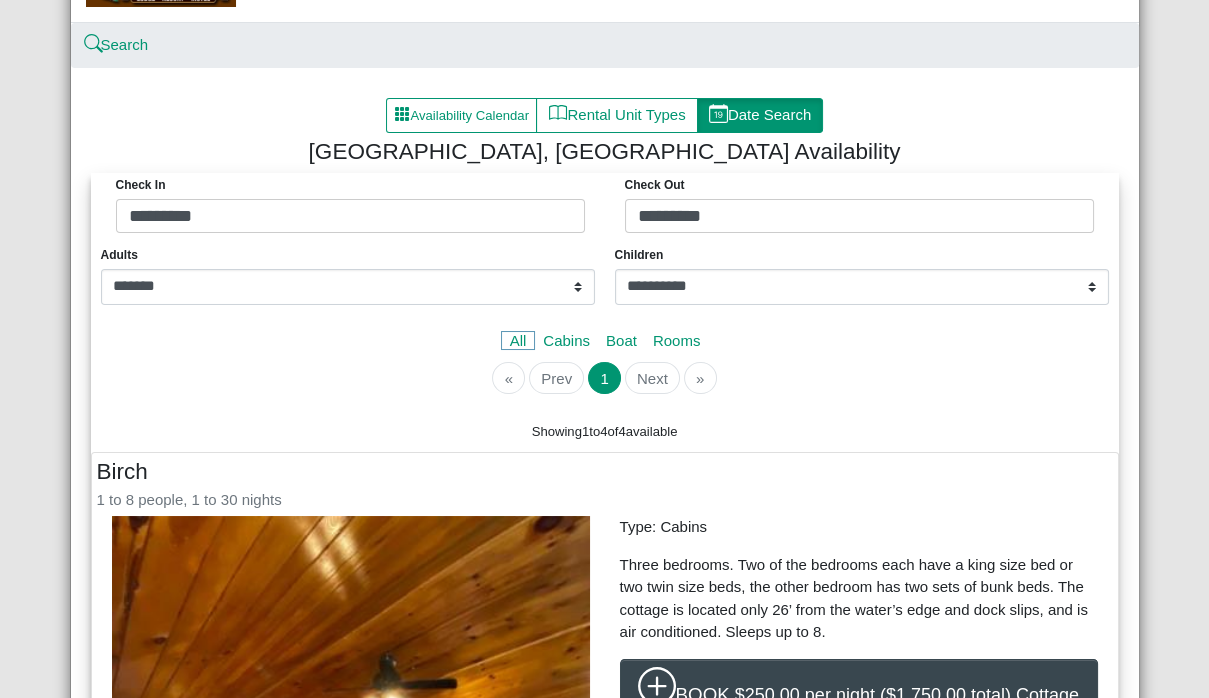 scroll, scrollTop: 0, scrollLeft: 0, axis: both 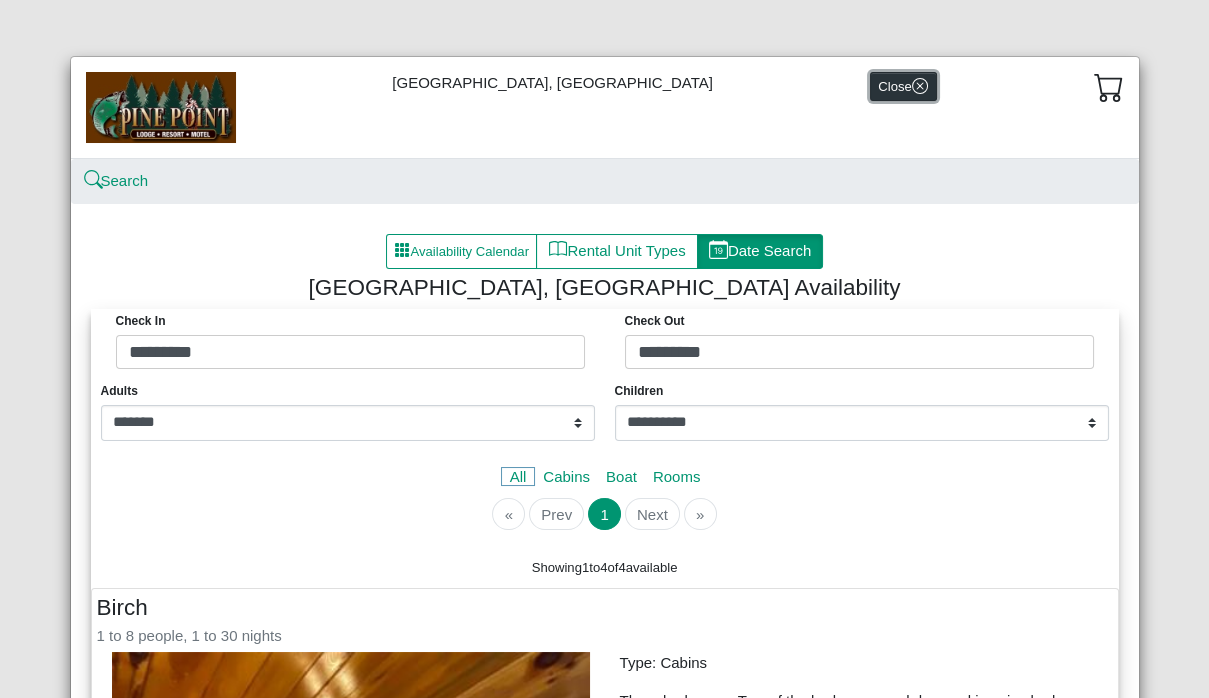 click on "Close" at bounding box center (903, 86) 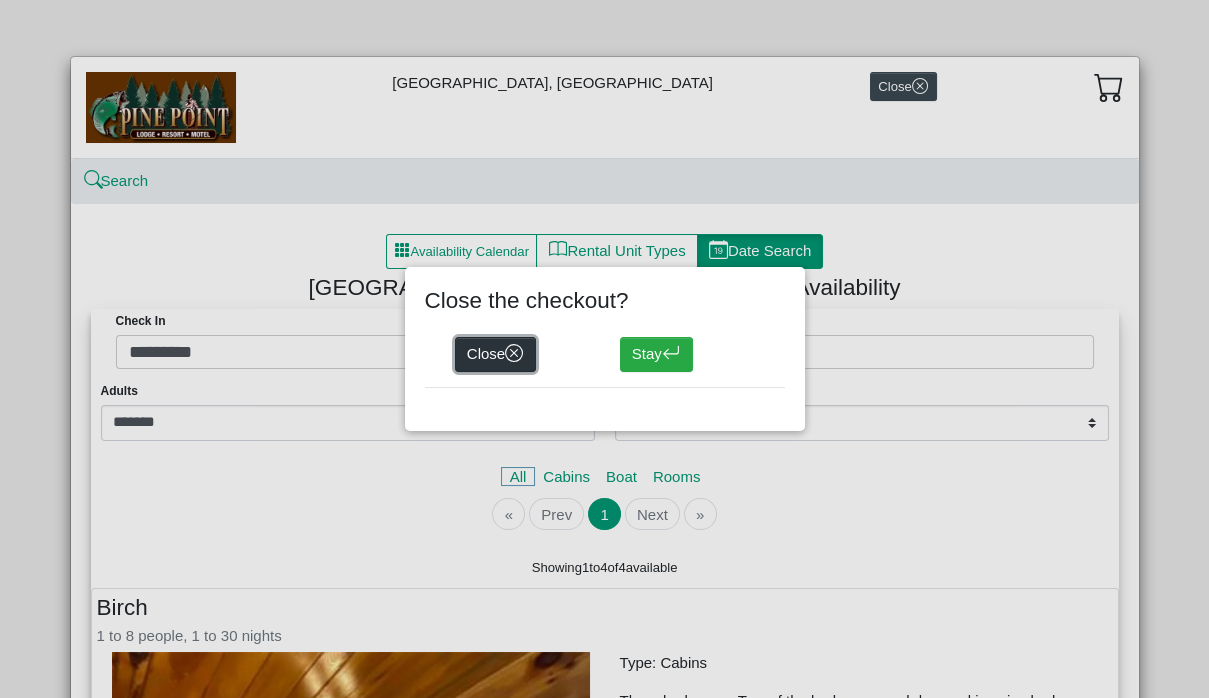 click on "Close" at bounding box center [496, 355] 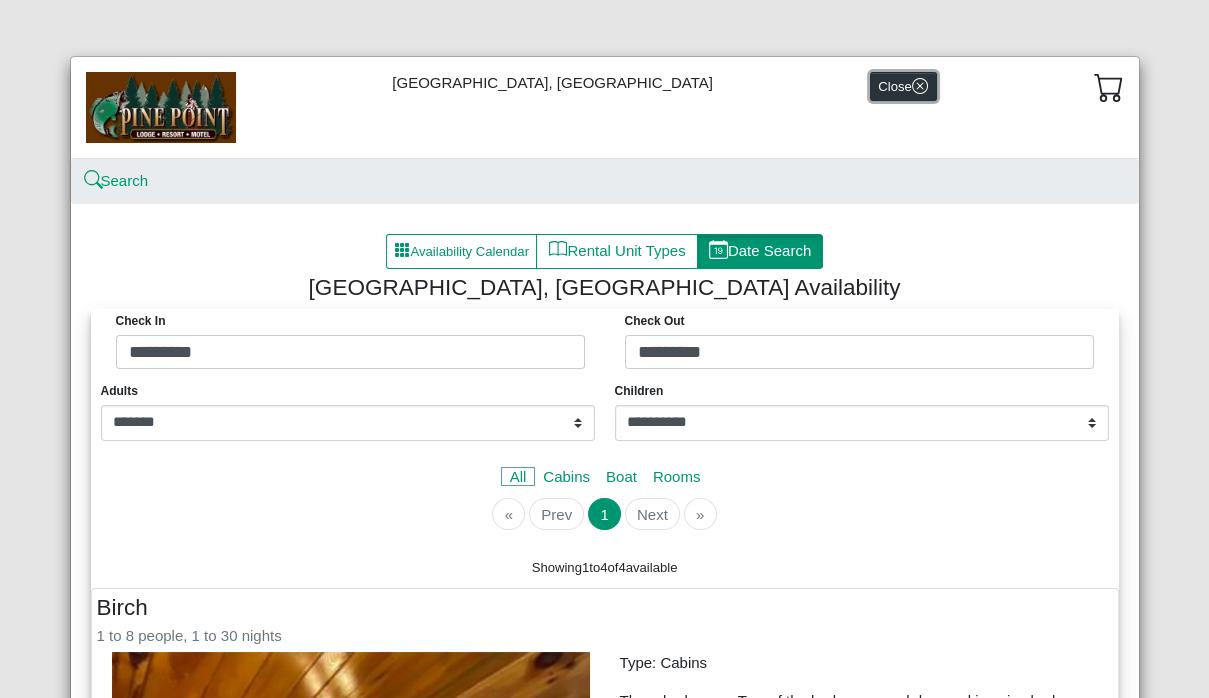 click on "Close" at bounding box center [903, 86] 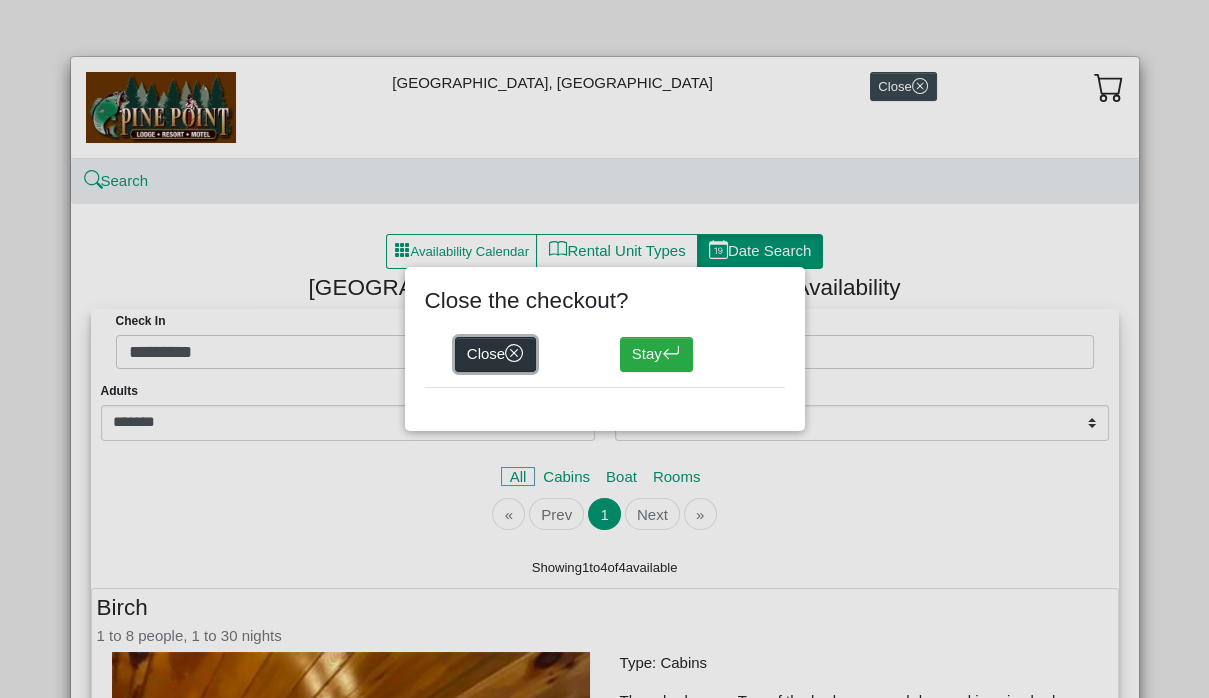 click 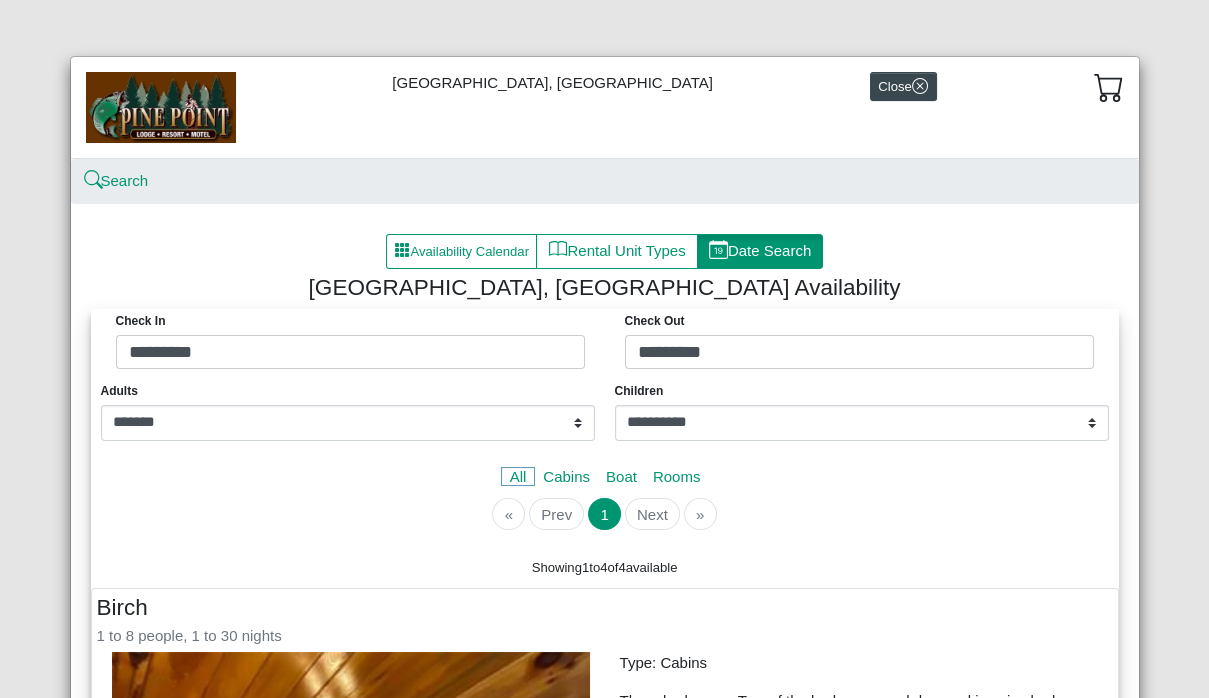click on "**********" at bounding box center [604, 349] 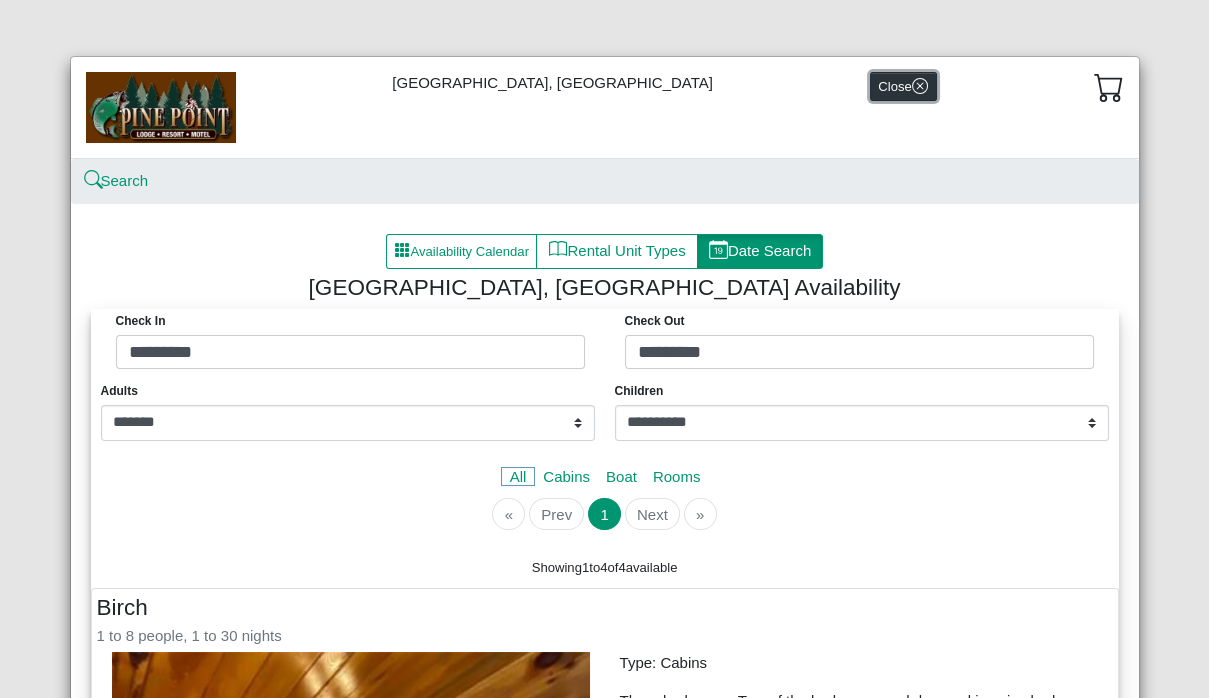 click on "Close" at bounding box center (903, 86) 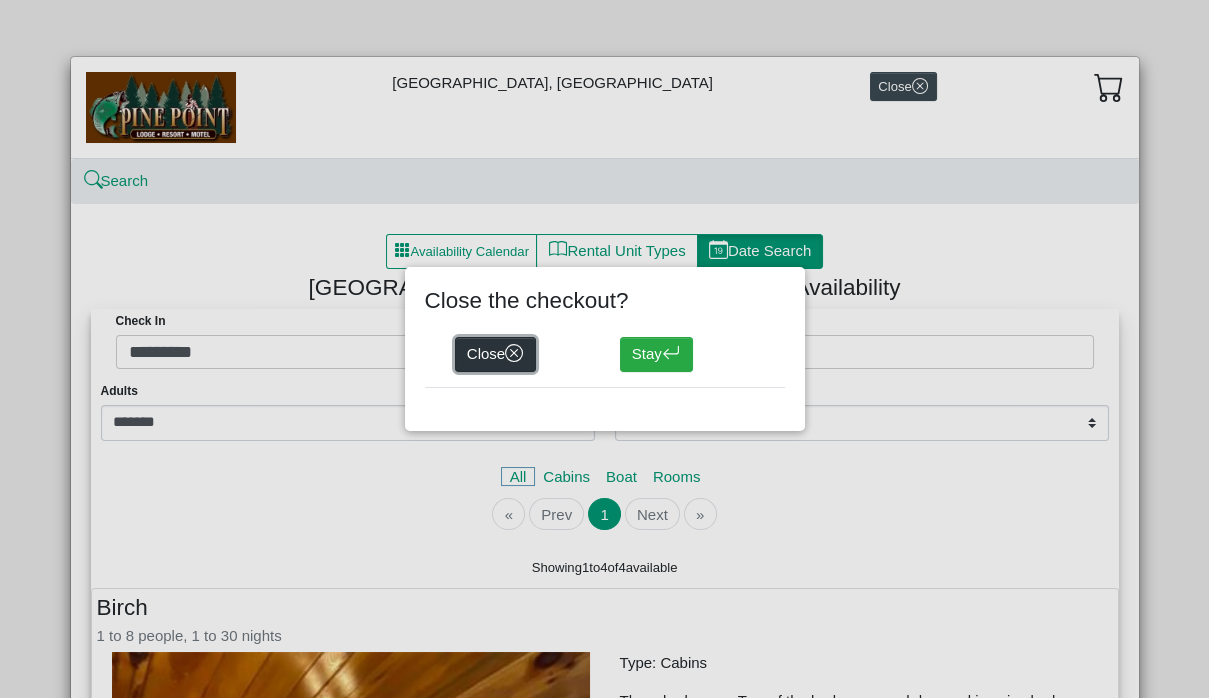 drag, startPoint x: 505, startPoint y: 362, endPoint x: 517, endPoint y: 355, distance: 13.892444 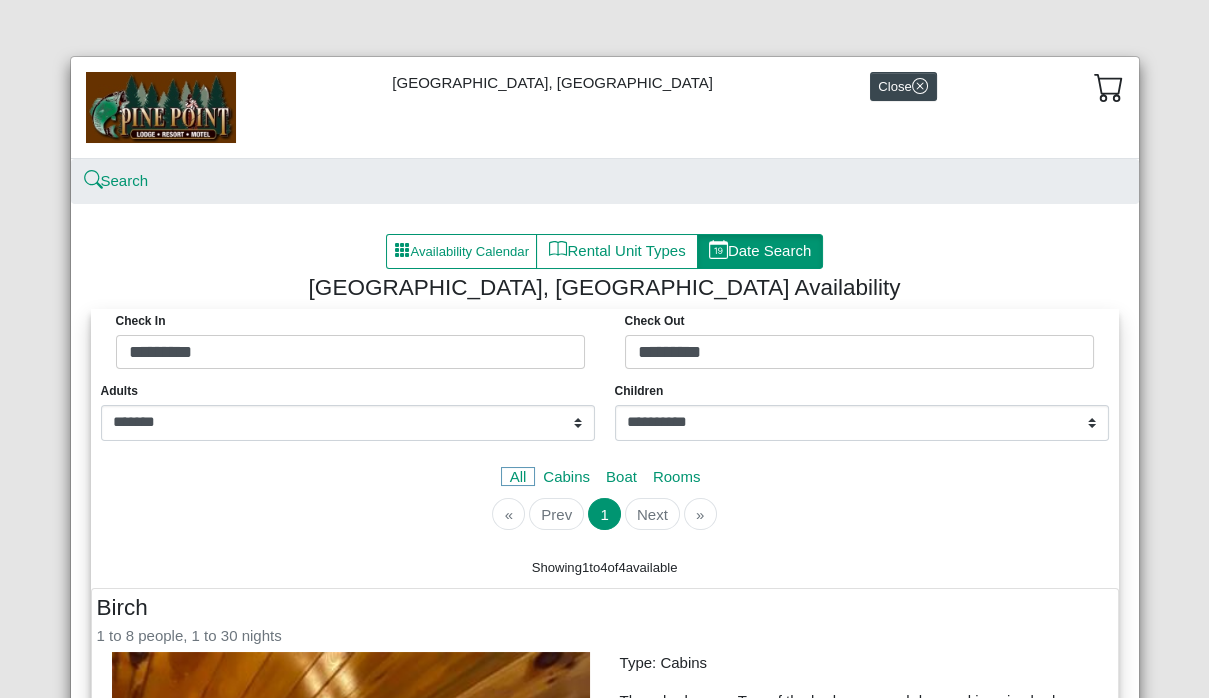 click on "Pine Point Lodge, Resort & Motel   Close" at bounding box center [605, 107] 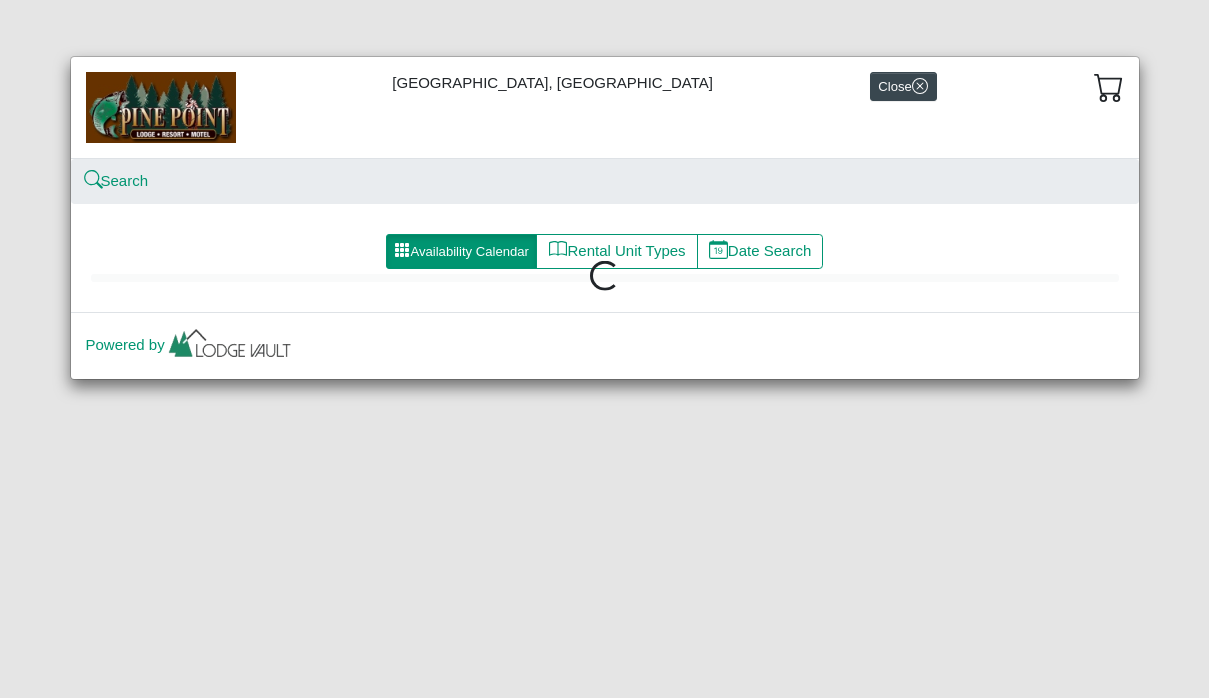 scroll, scrollTop: 0, scrollLeft: 0, axis: both 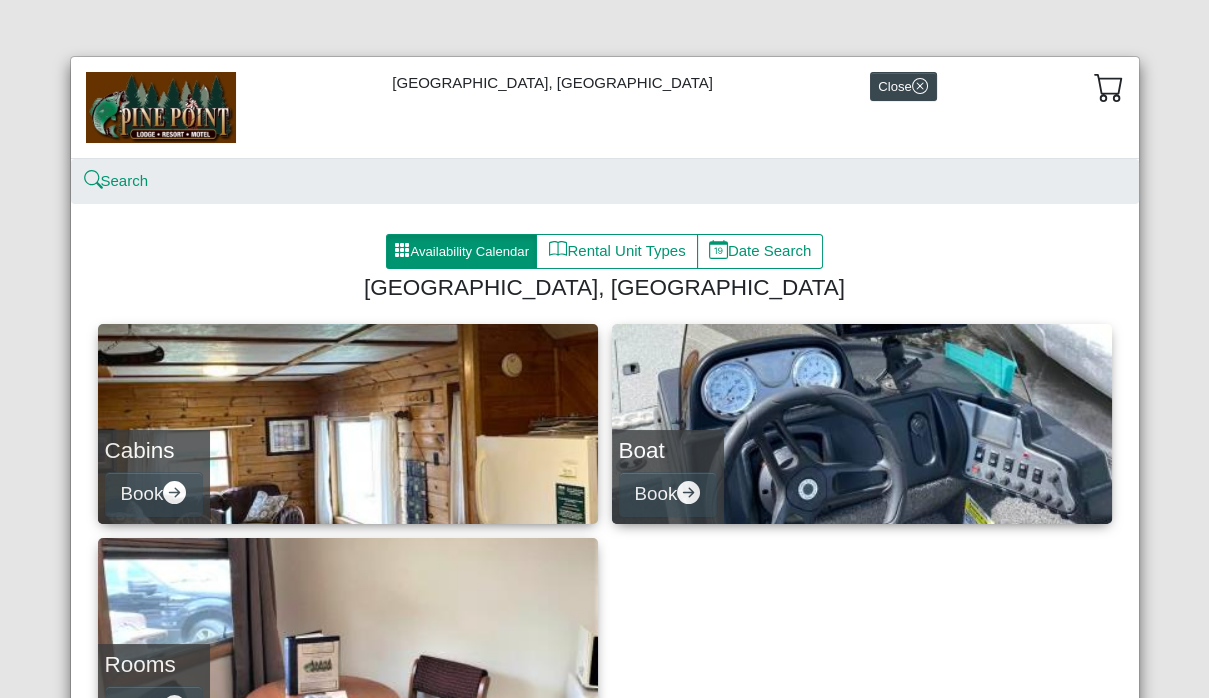 click at bounding box center (161, 107) 